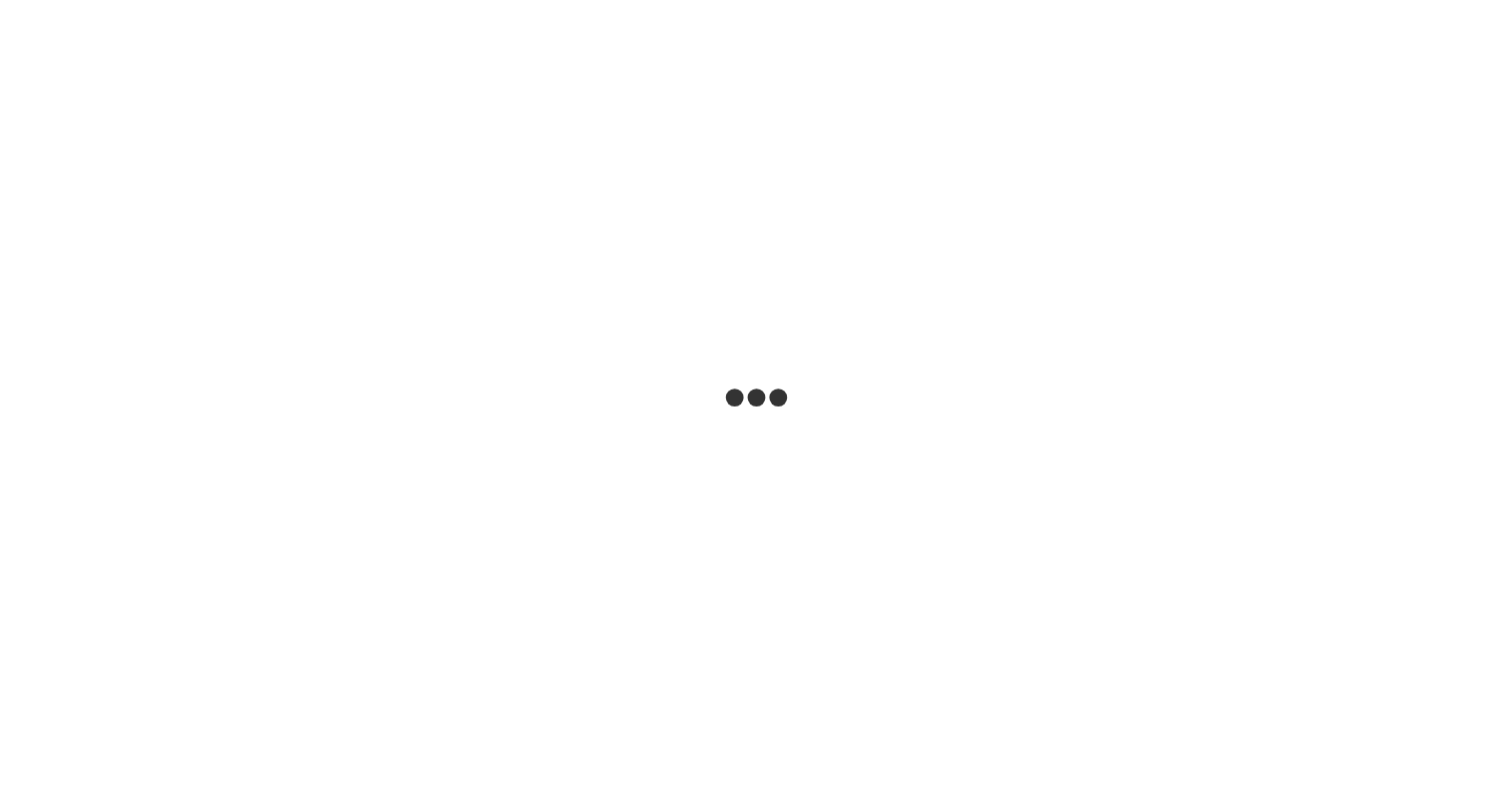 scroll, scrollTop: 0, scrollLeft: 0, axis: both 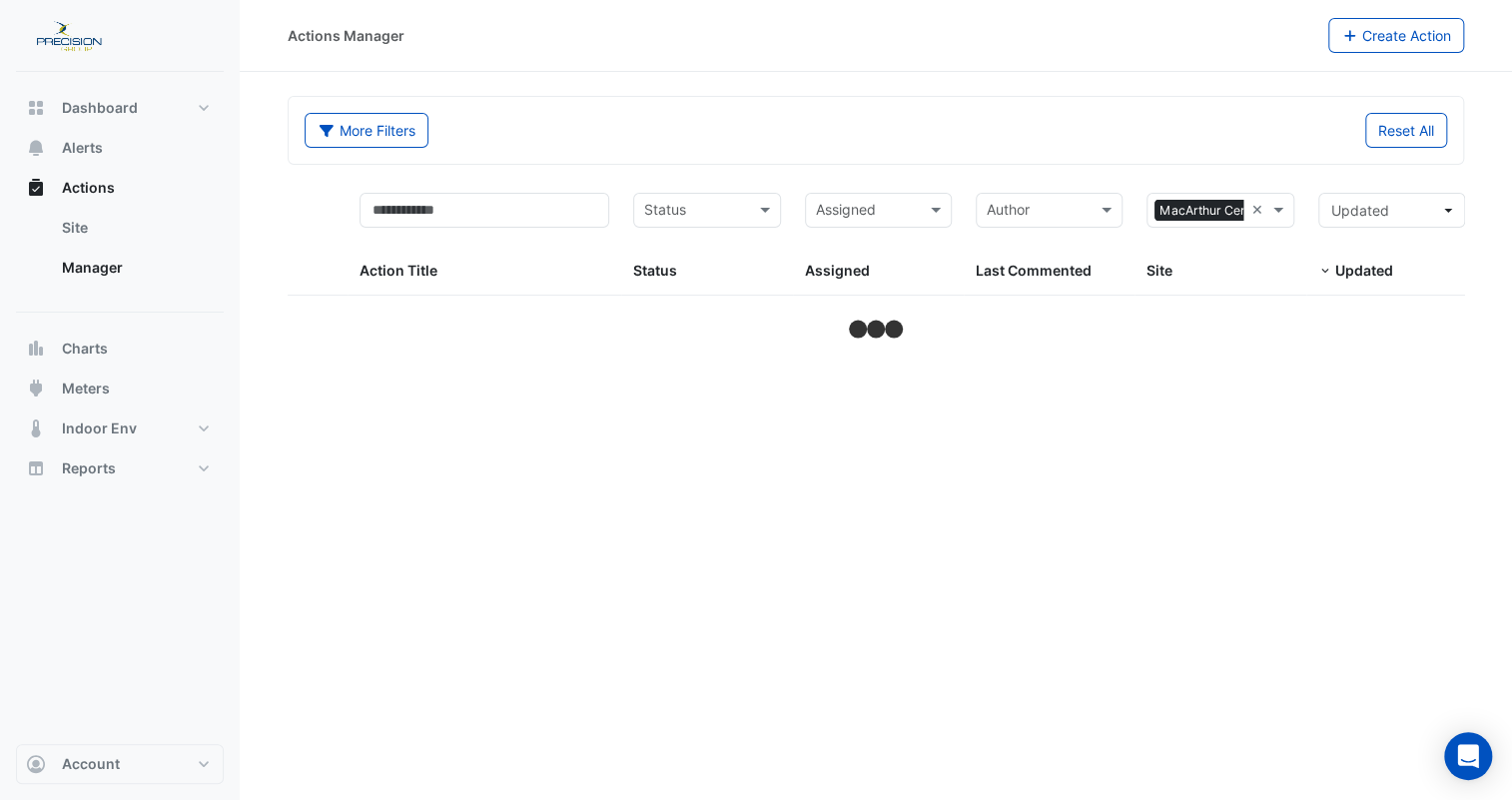 select on "***" 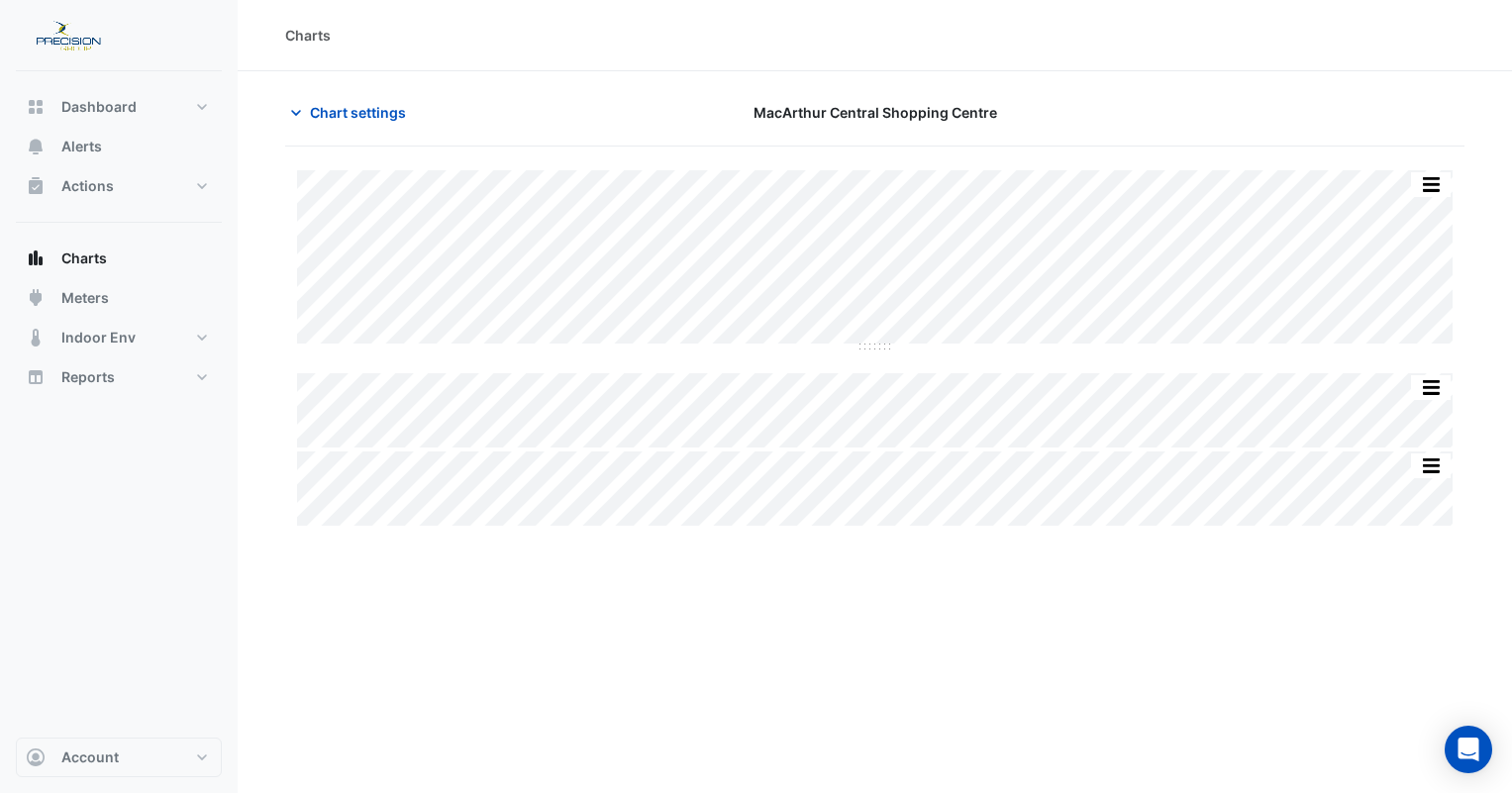 scroll, scrollTop: 0, scrollLeft: 0, axis: both 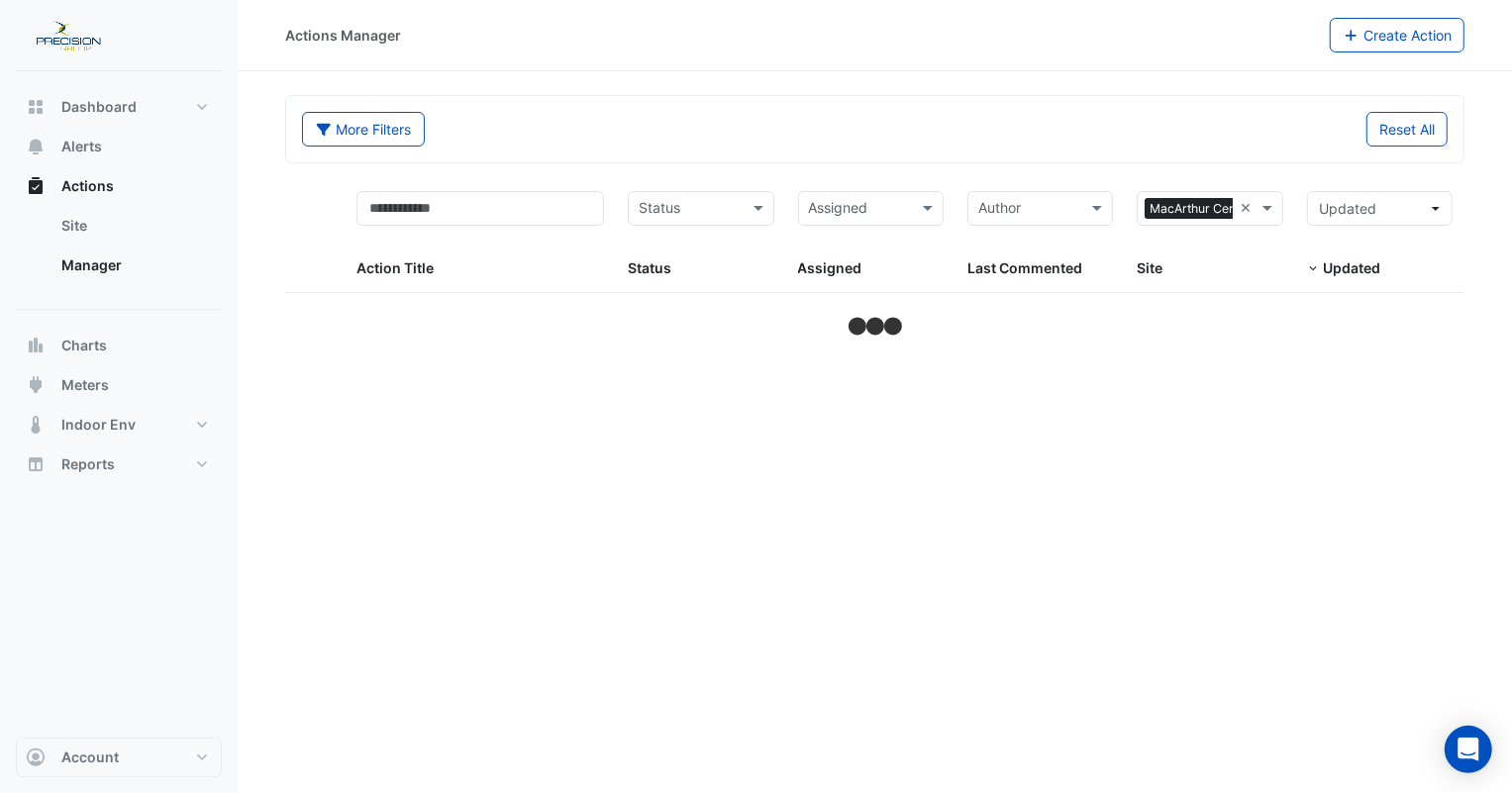 select on "***" 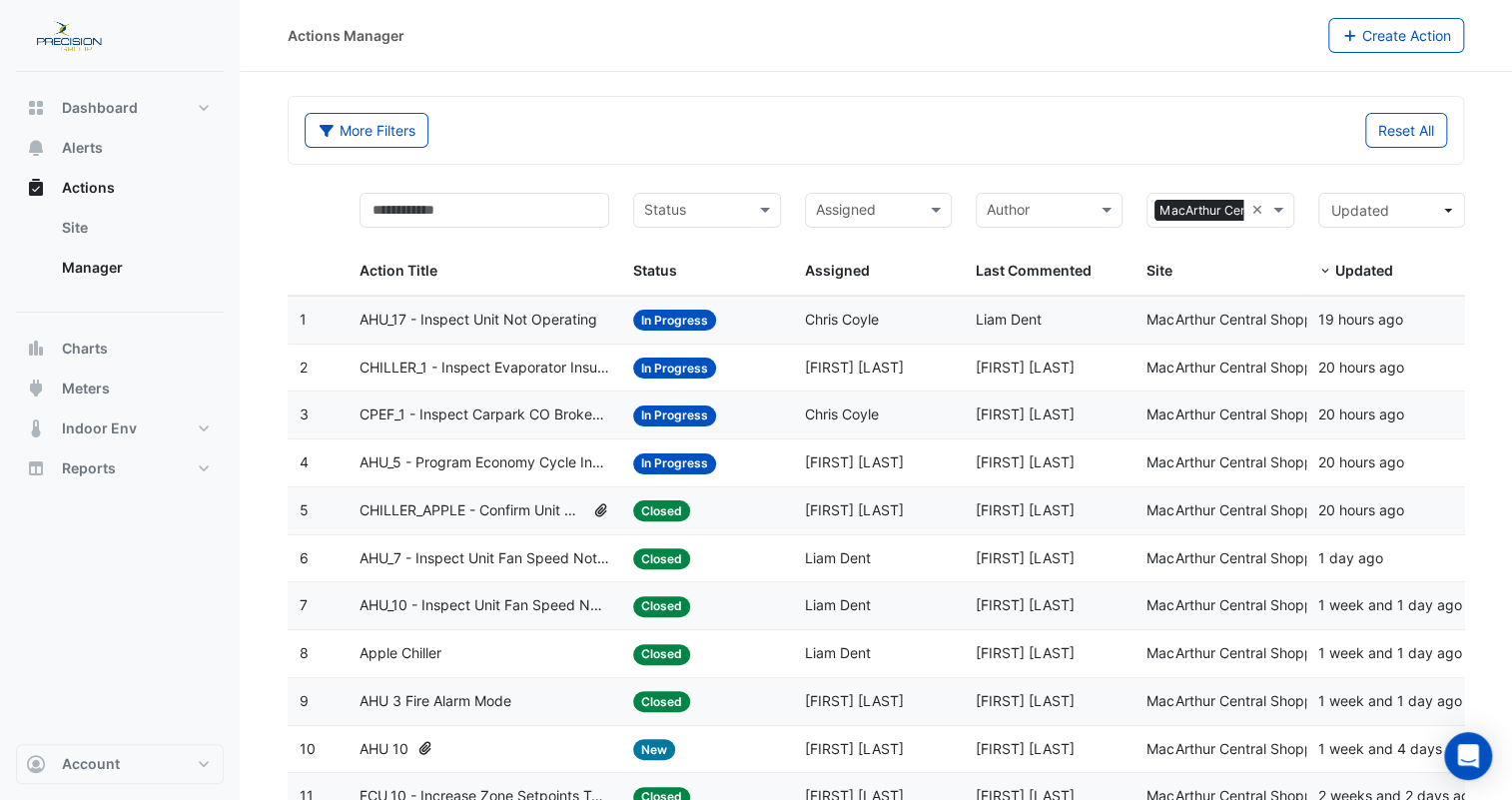 click at bounding box center (695, 212) 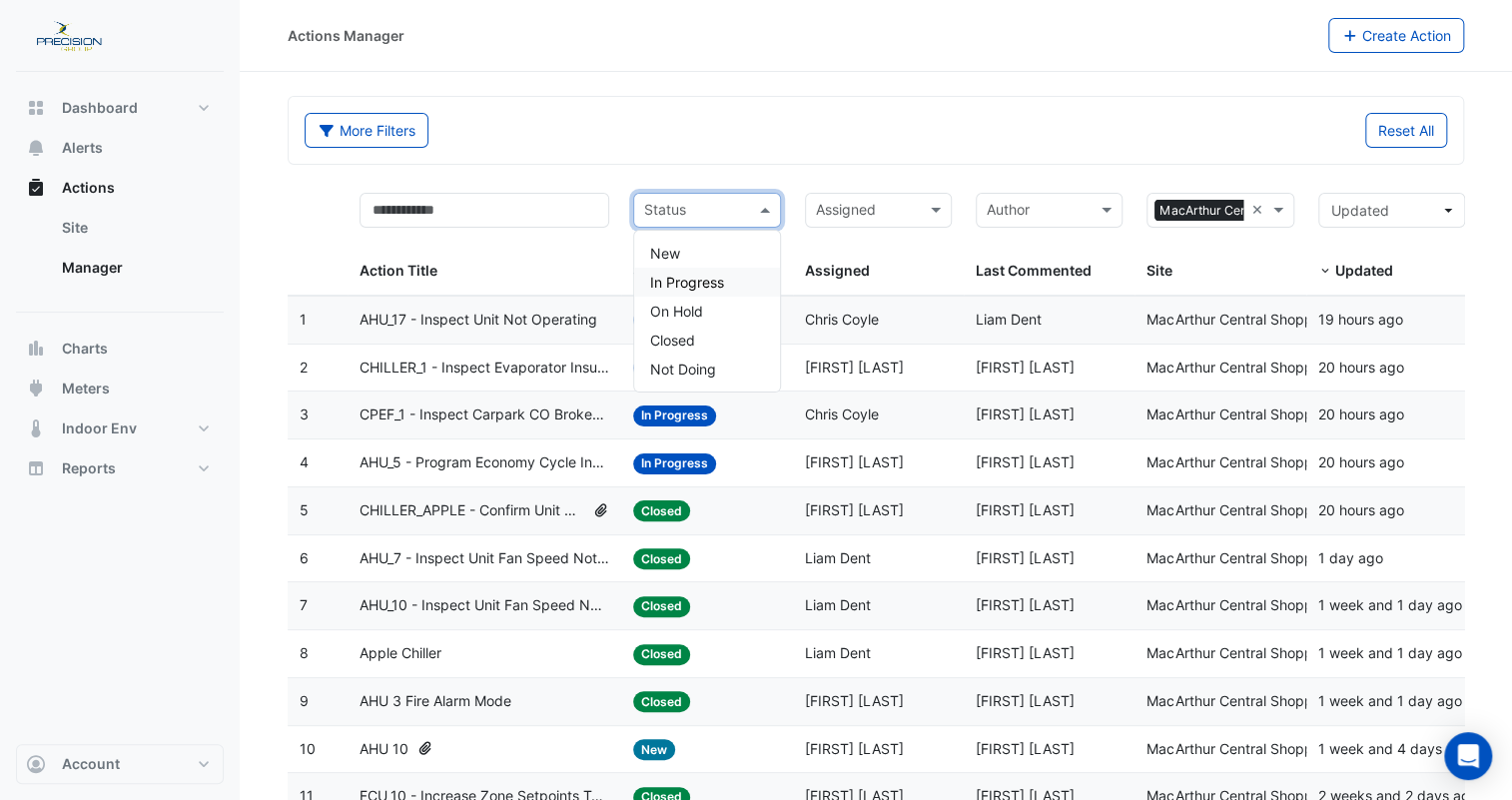 click on "In Progress" at bounding box center [687, 282] 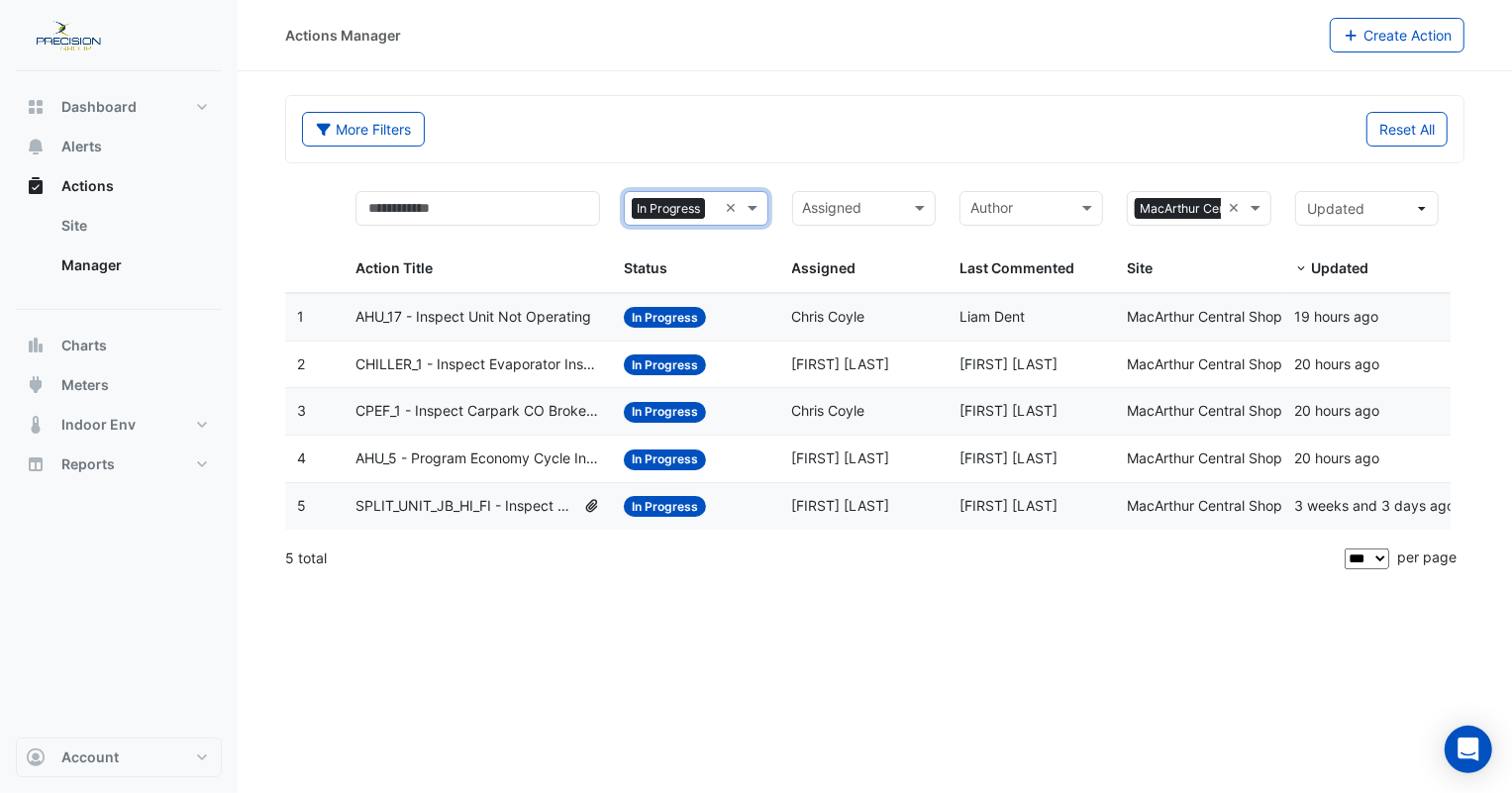 click on "AHU_5 - Program Economy Cycle Inadequate (Energy Saving)" 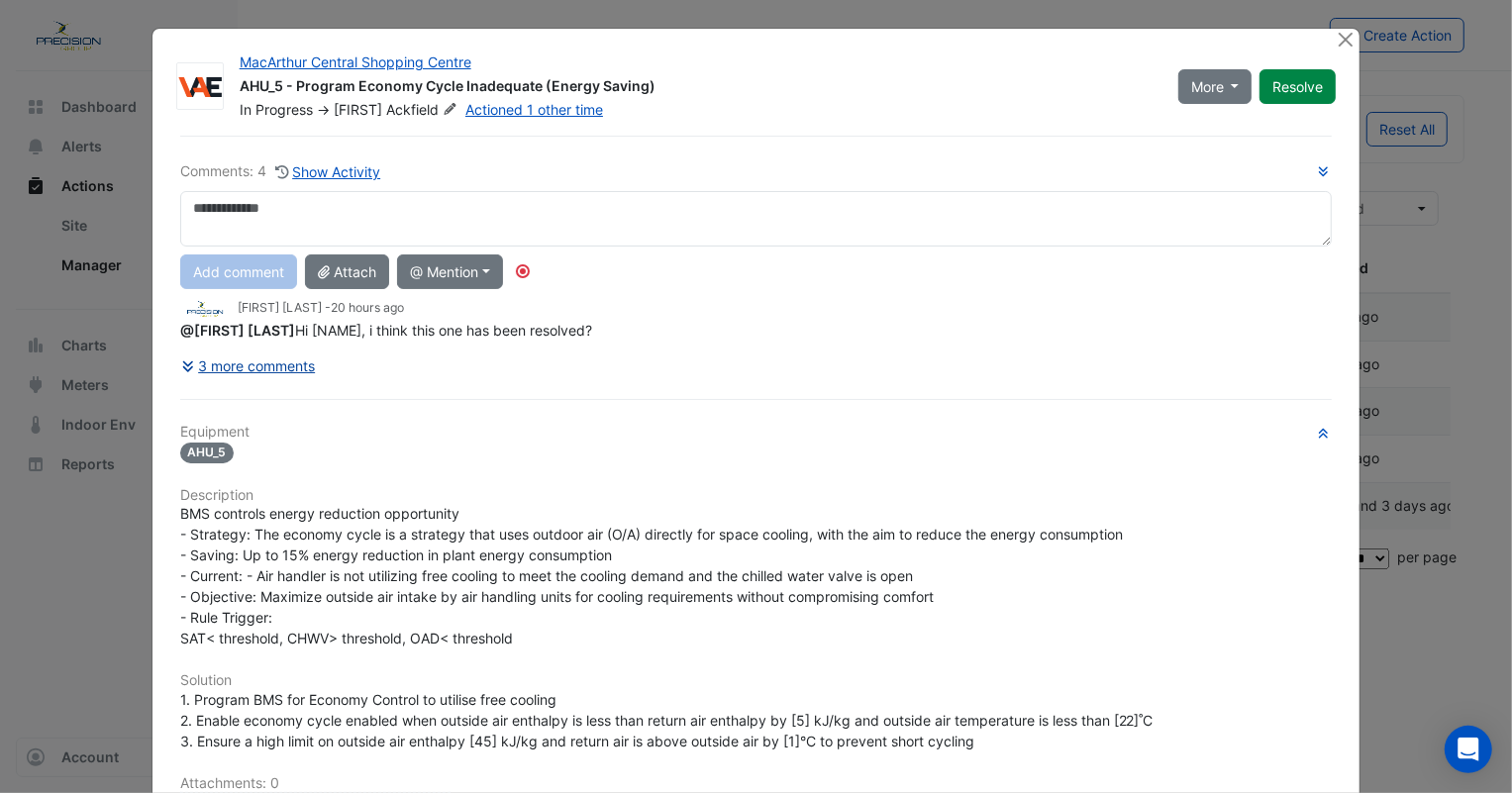 click on "3 more comments" 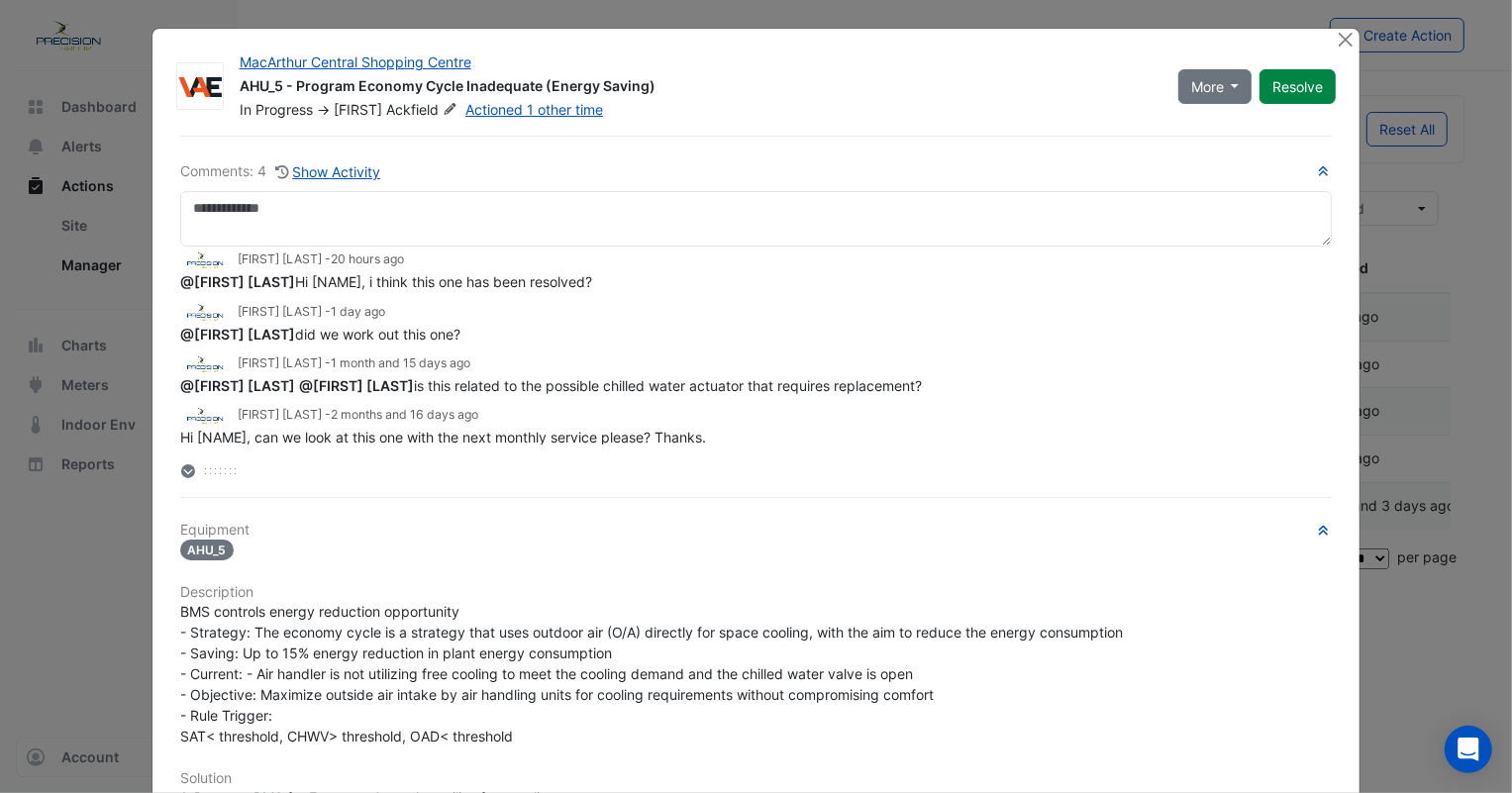 scroll, scrollTop: 7, scrollLeft: 0, axis: vertical 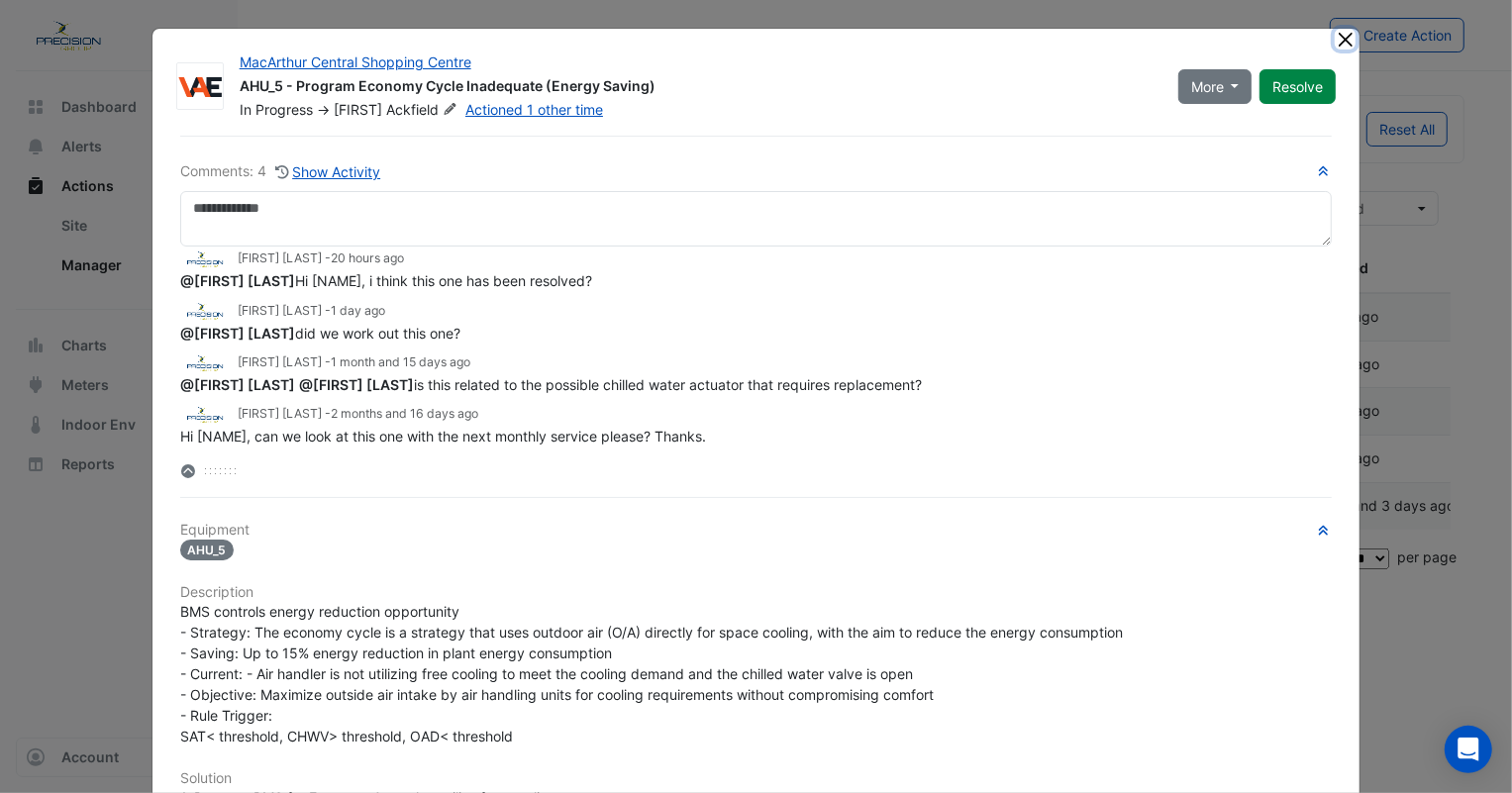 click 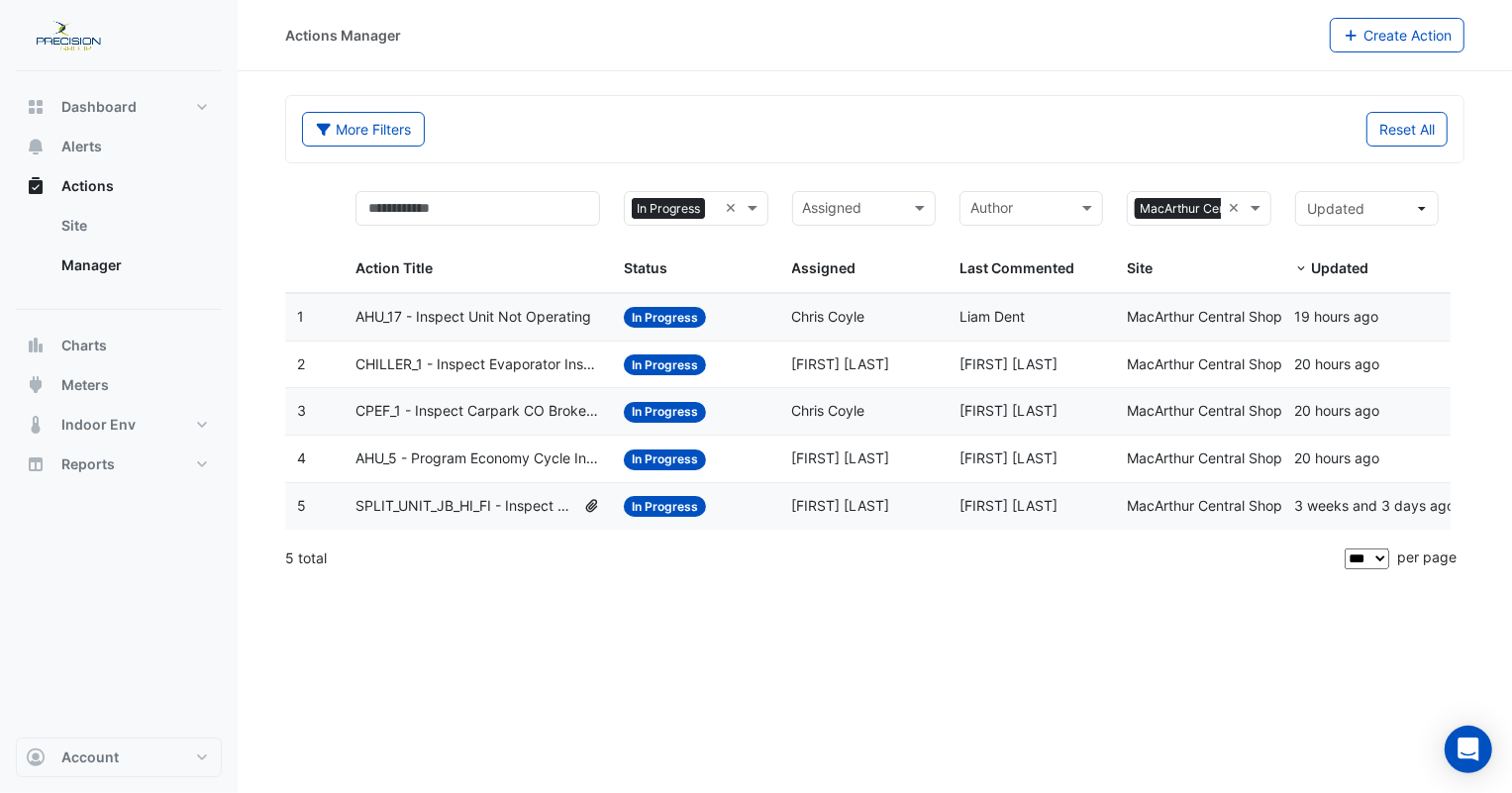 click on "In Progress" 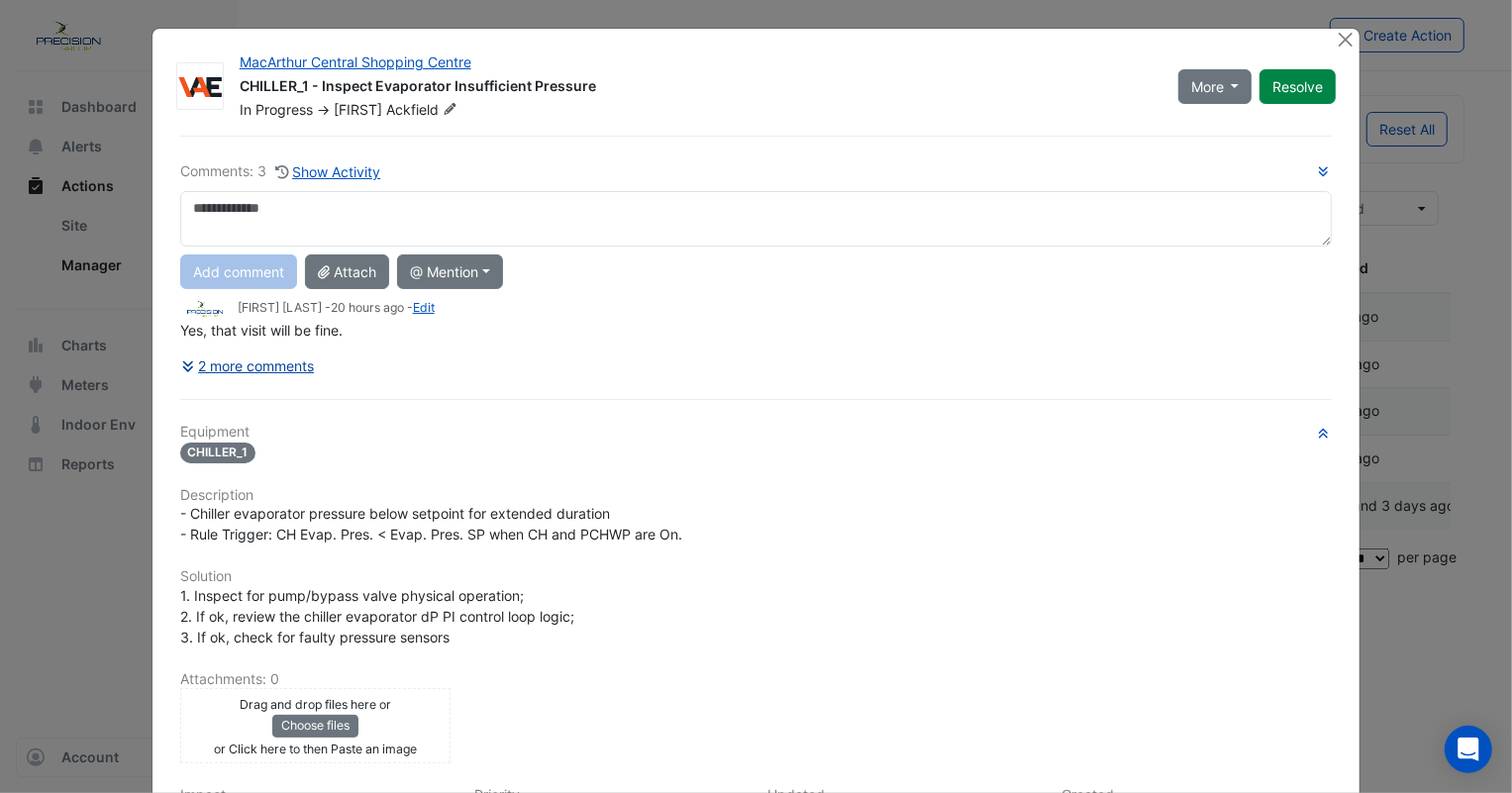 click on "2 more comments" 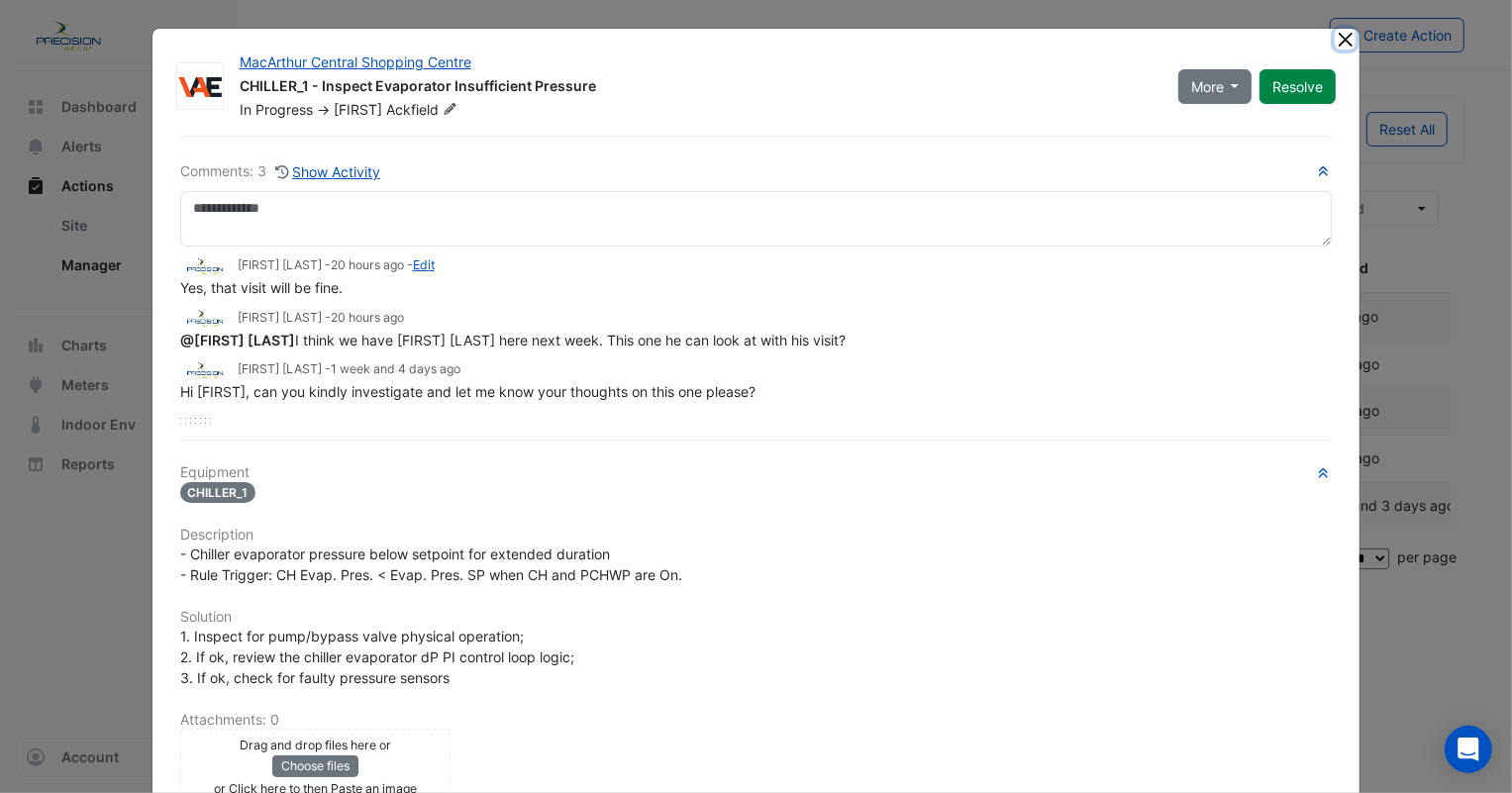 click 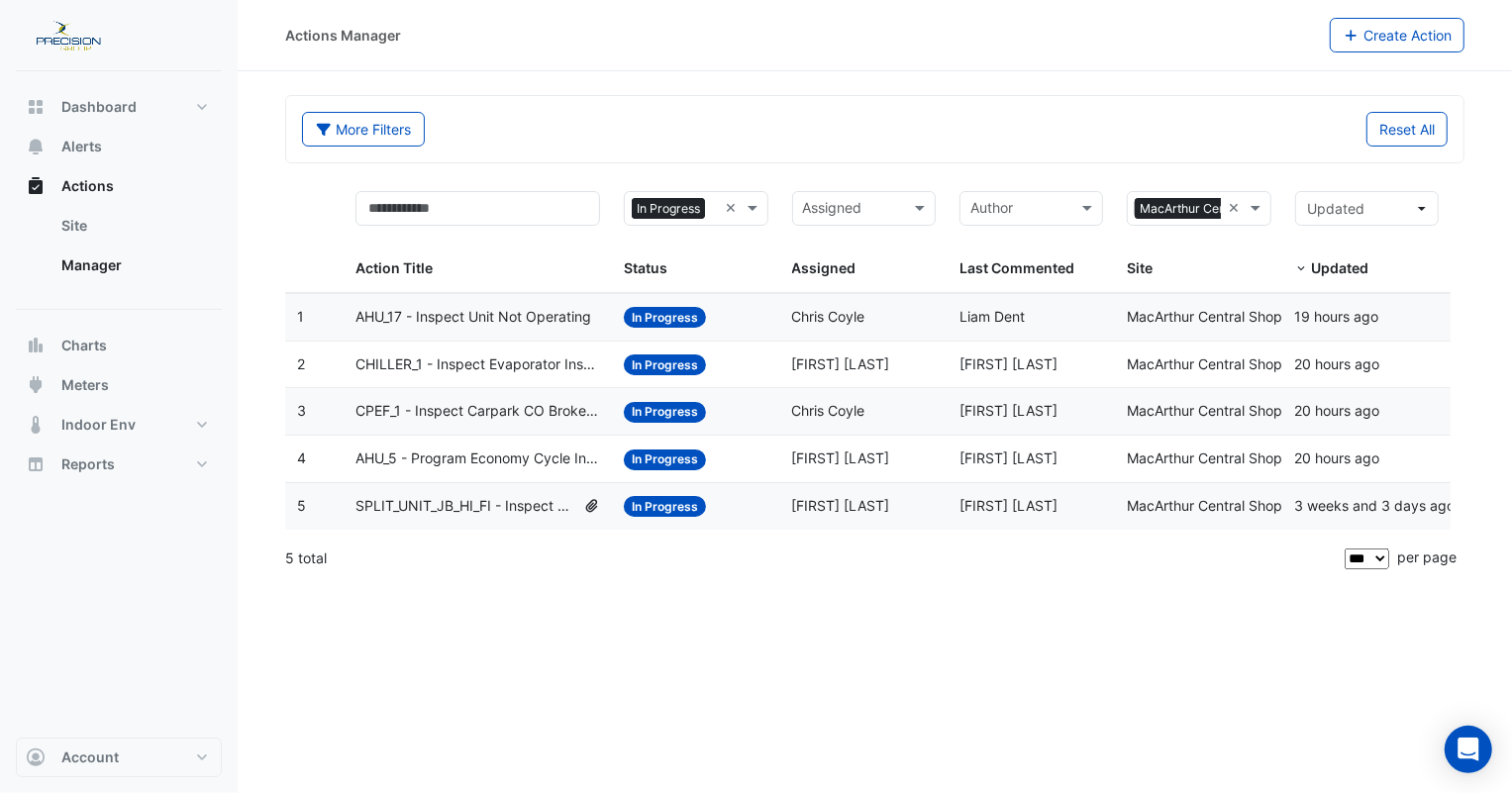 click on "AHU_5 - Program Economy Cycle Inadequate (Energy Saving)" 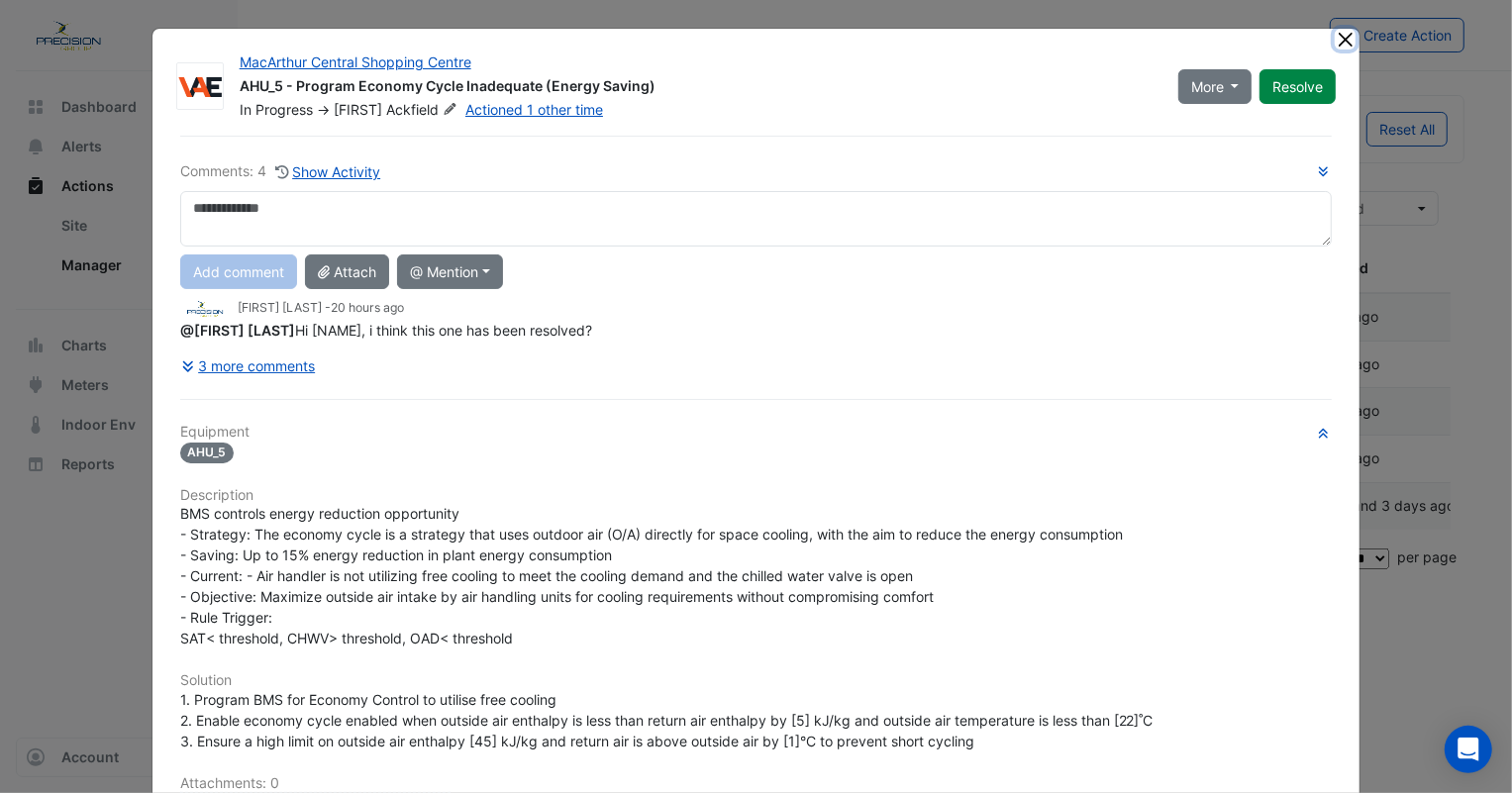 click 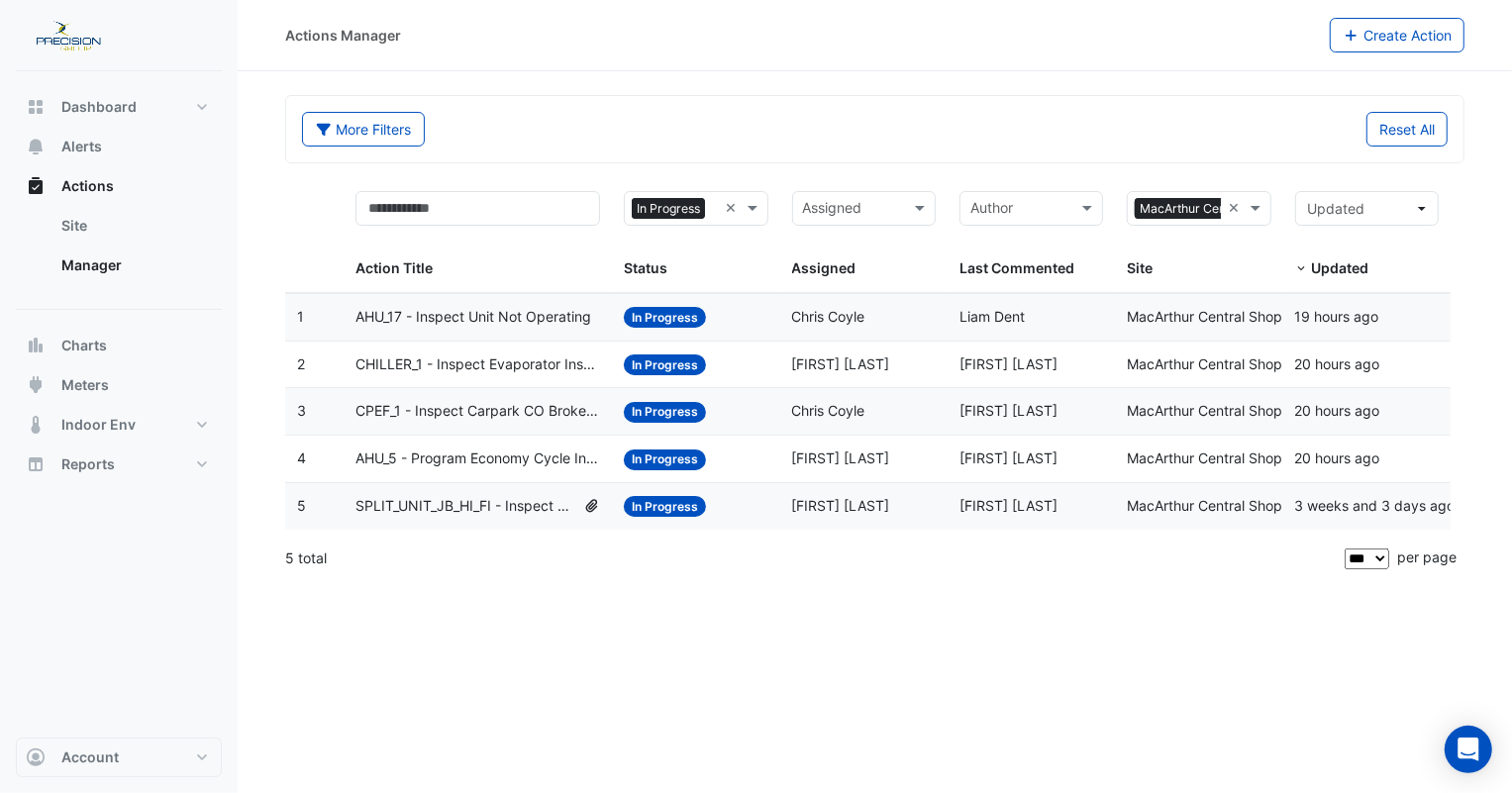 click on "SPLIT_UNIT_JB_HI_FI - Inspect Unit Fail" 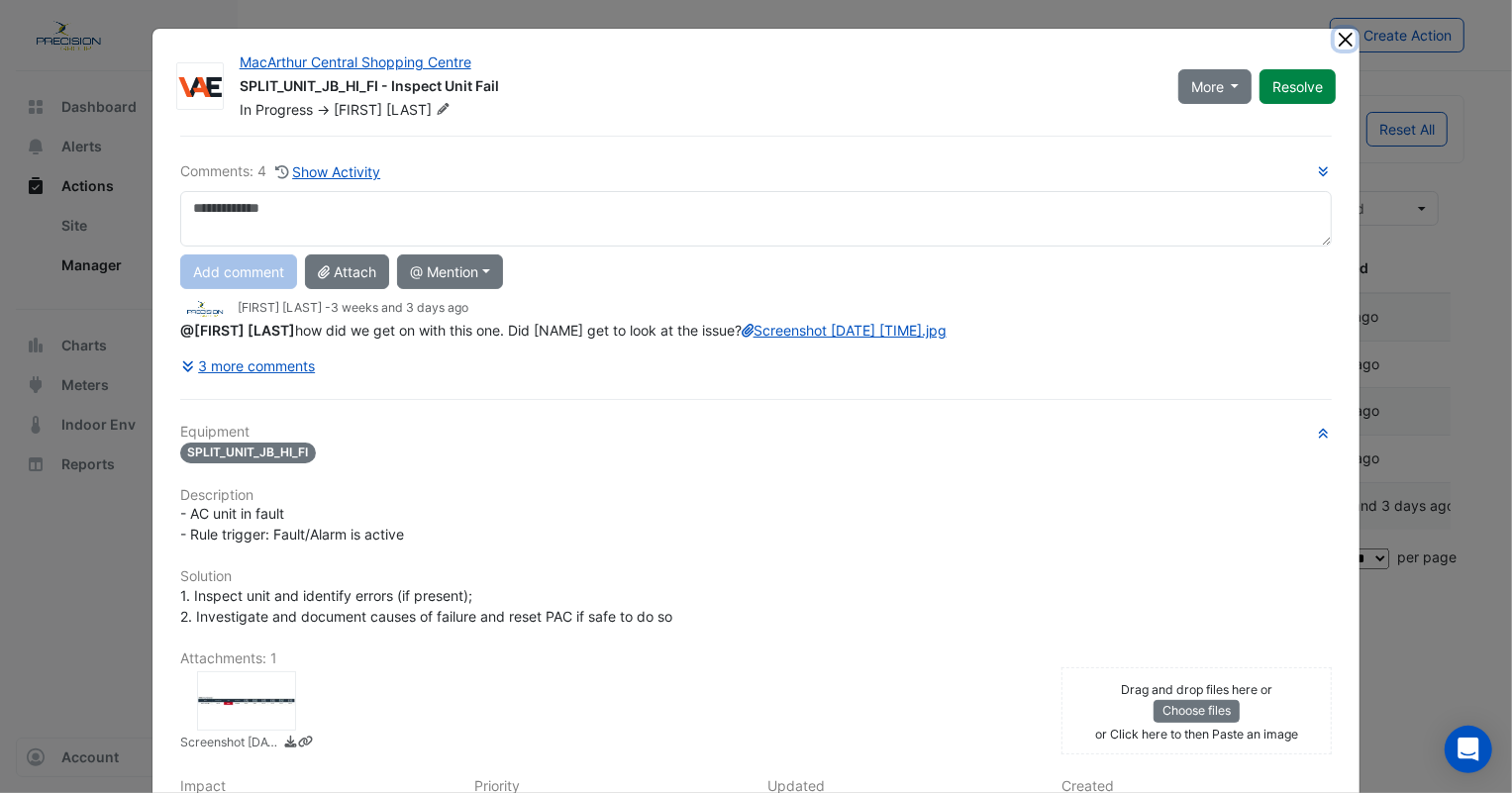 click 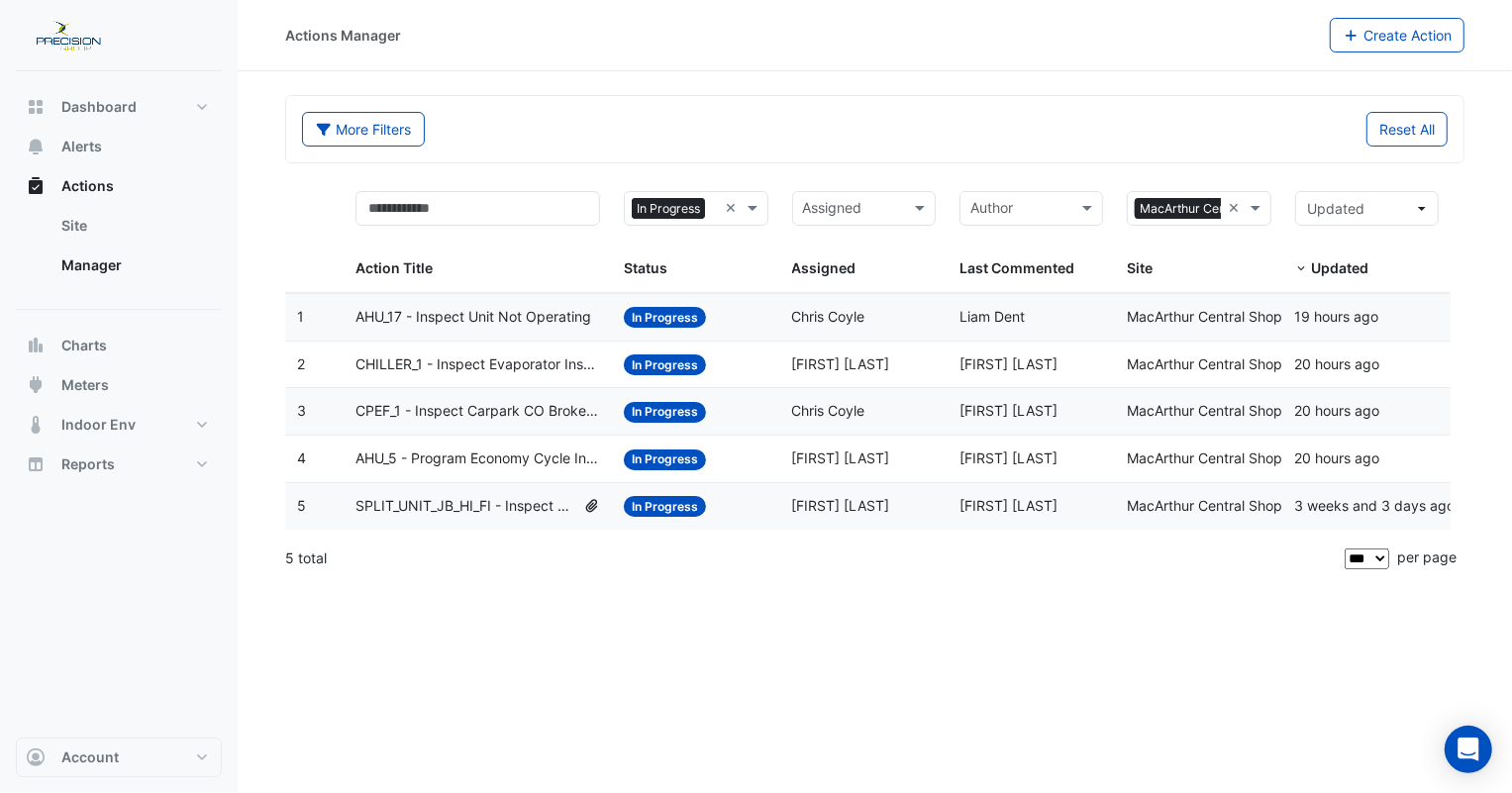 click on "SPLIT_UNIT_JB_HI_FI - Inspect Unit Fail" 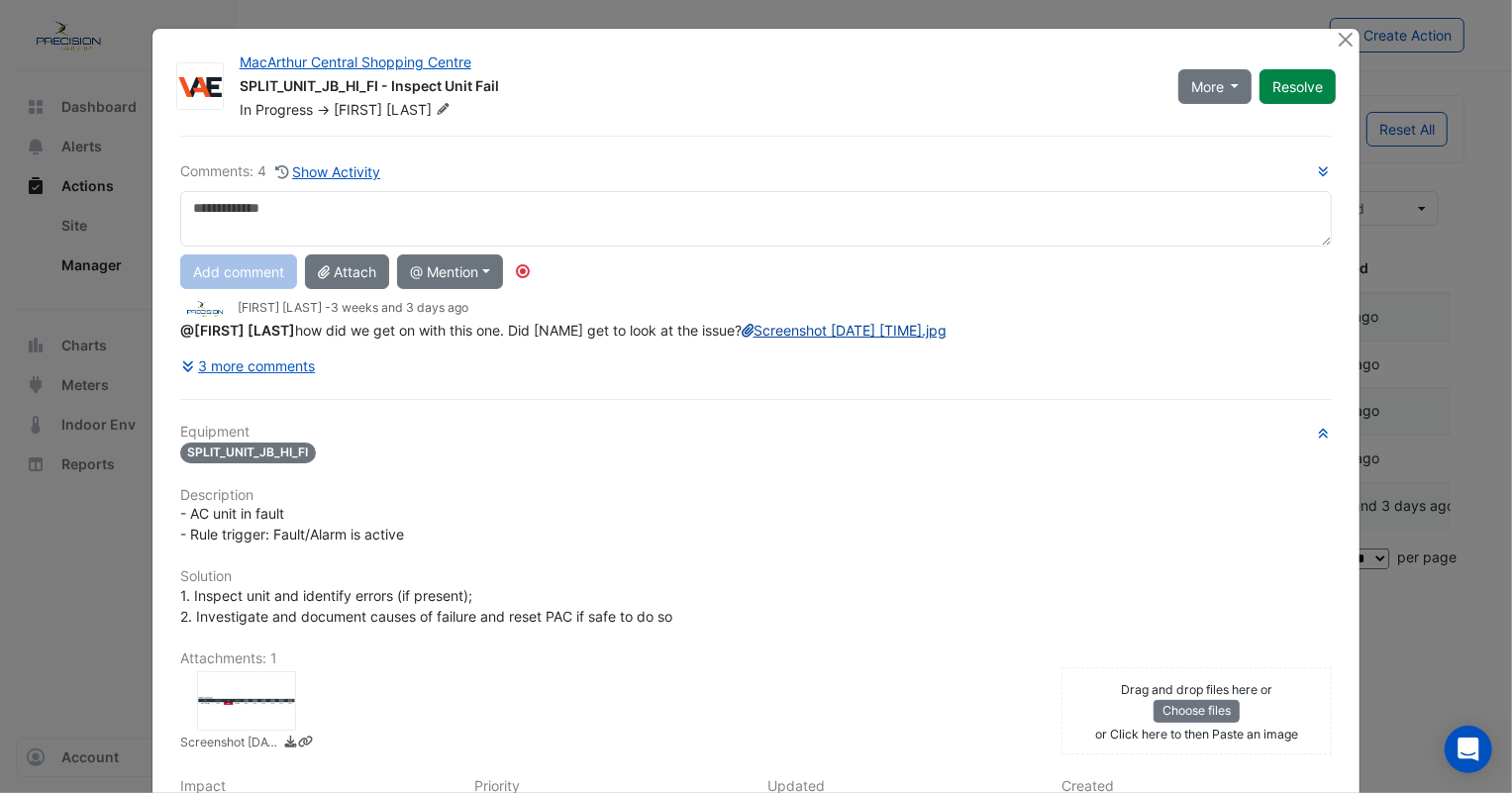 click on "Screenshot [DATE]-[MONTH]-[YEAR] [TIME].jpg" 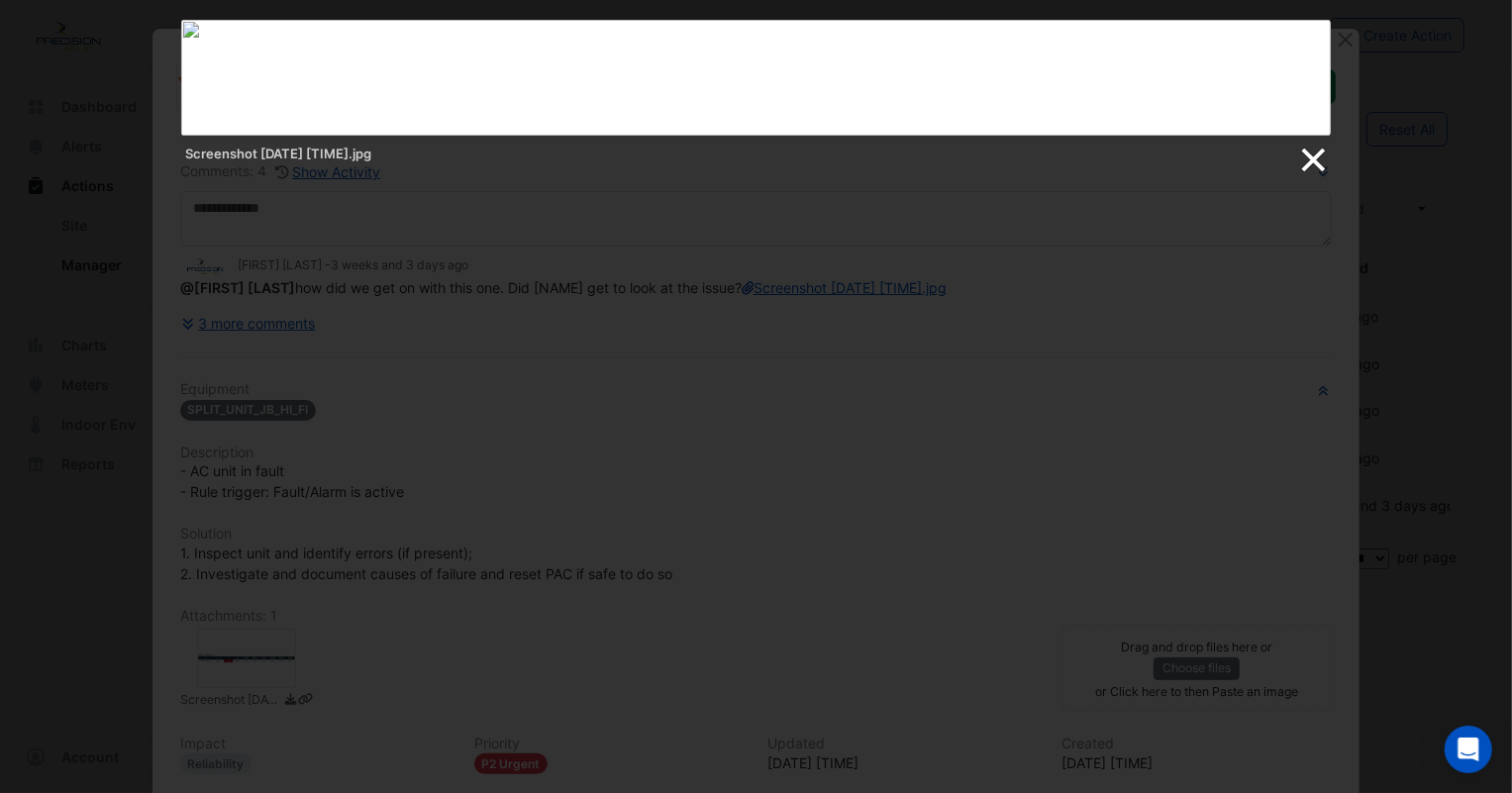click at bounding box center [1312, 160] 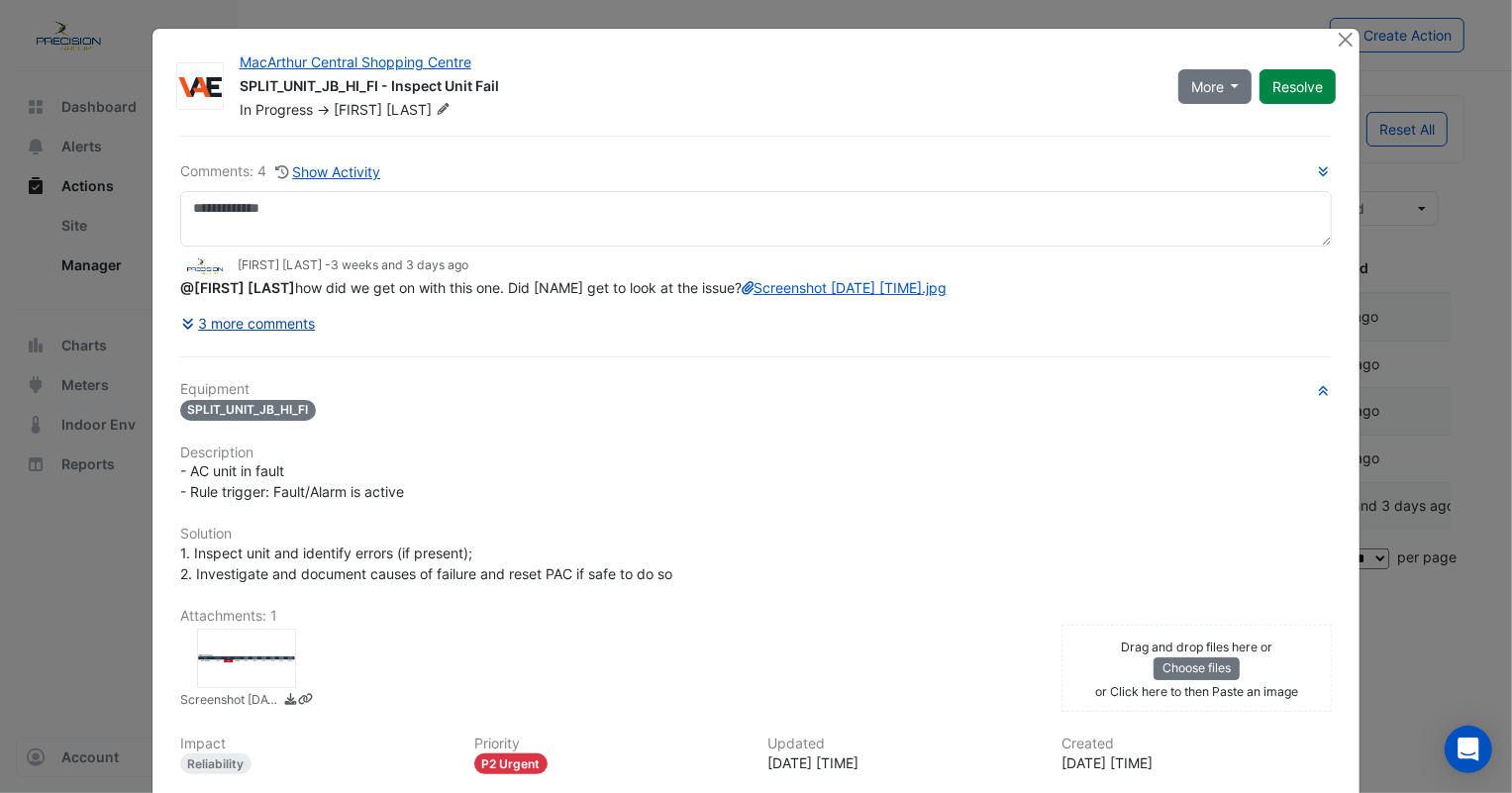 click on "3 more comments" 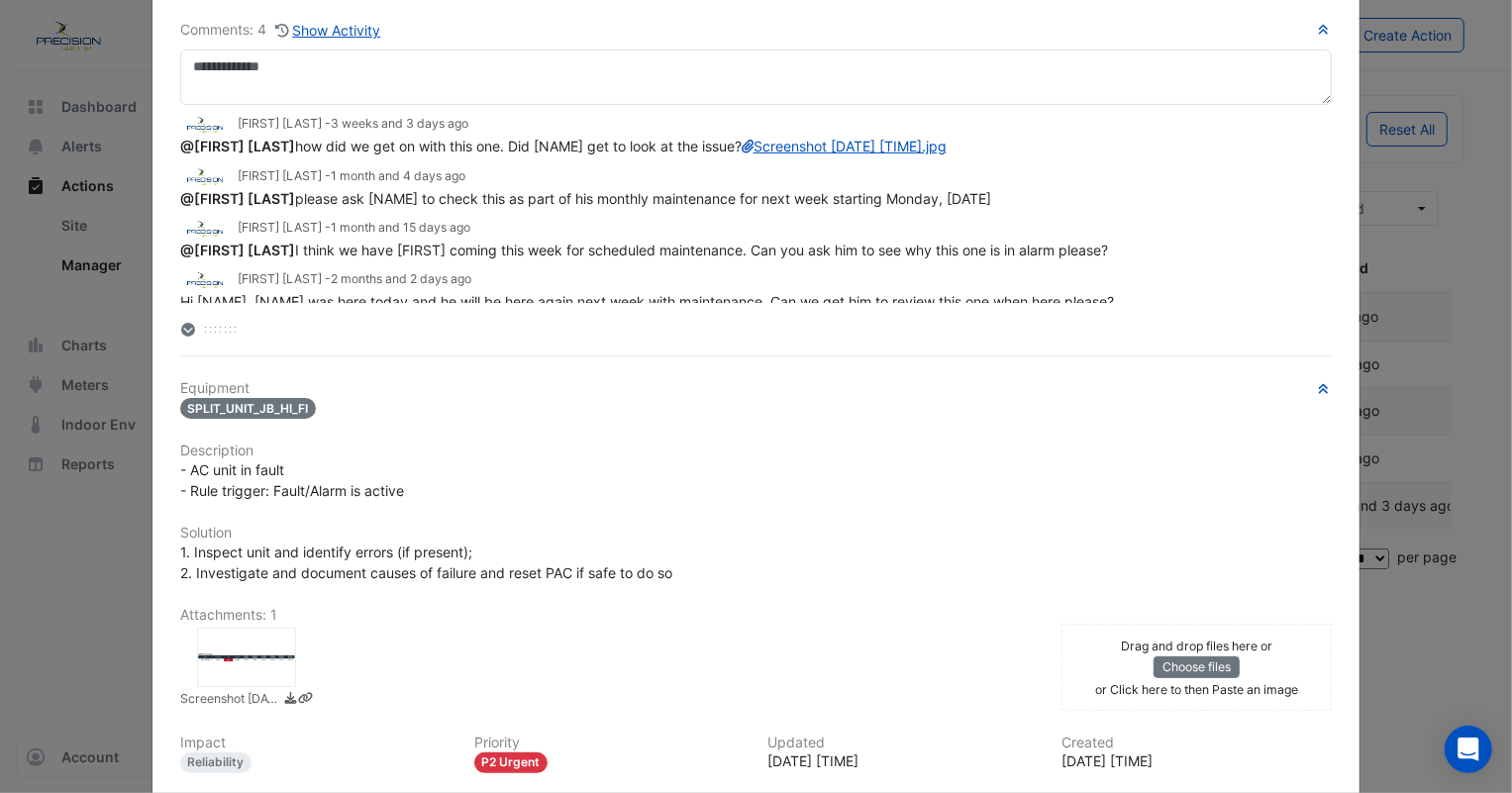 scroll, scrollTop: 0, scrollLeft: 0, axis: both 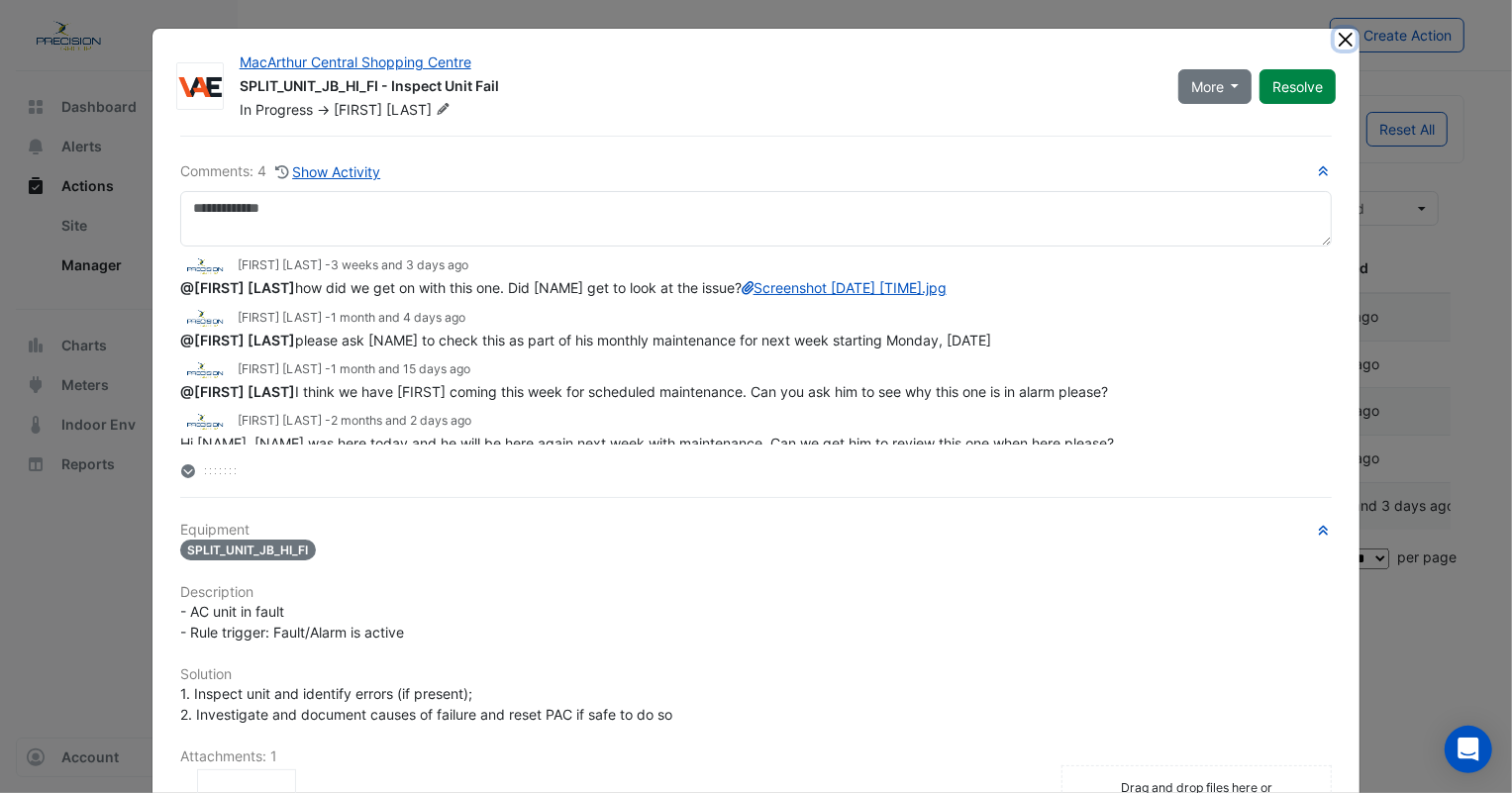 click 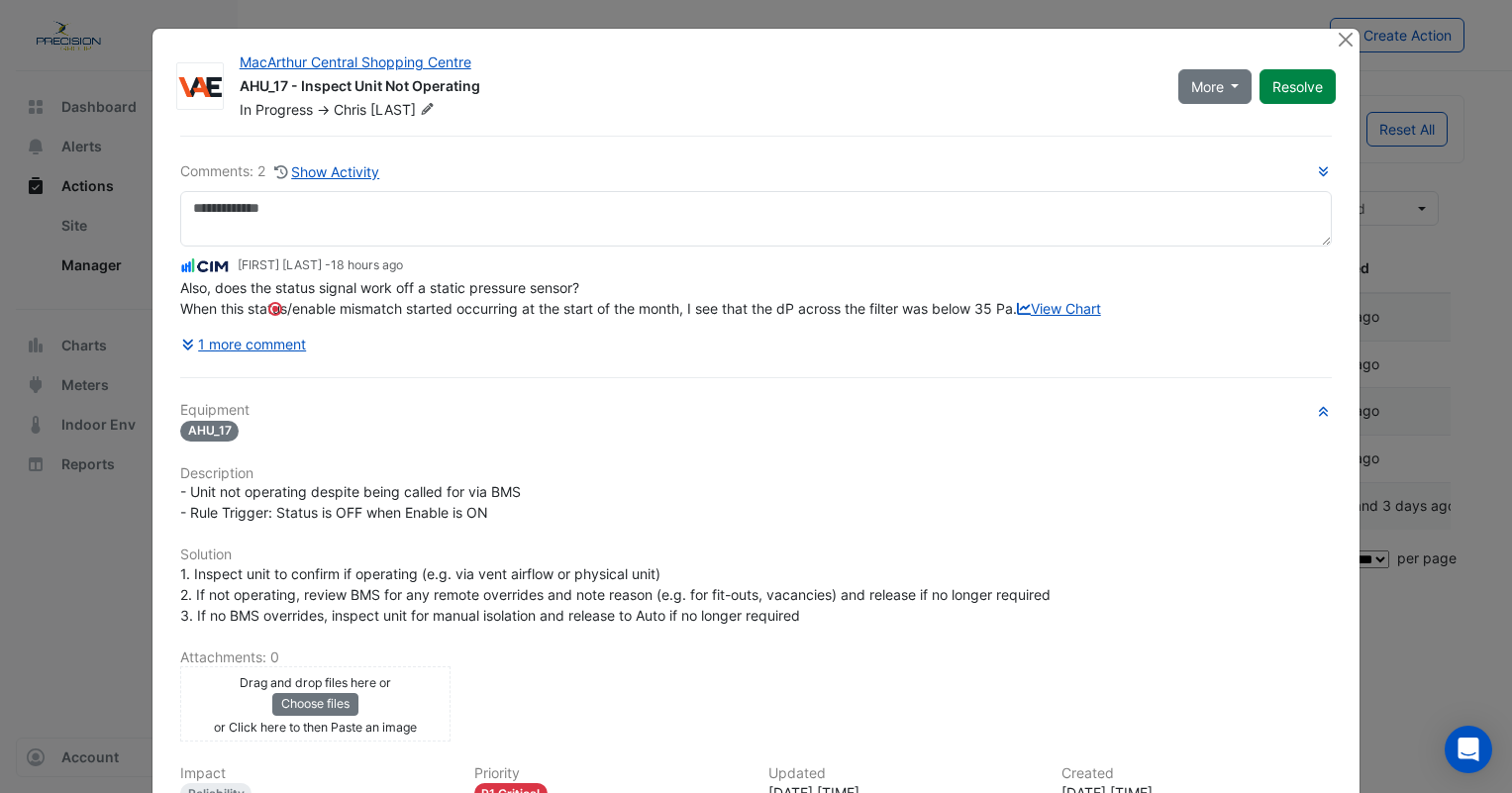 select on "***" 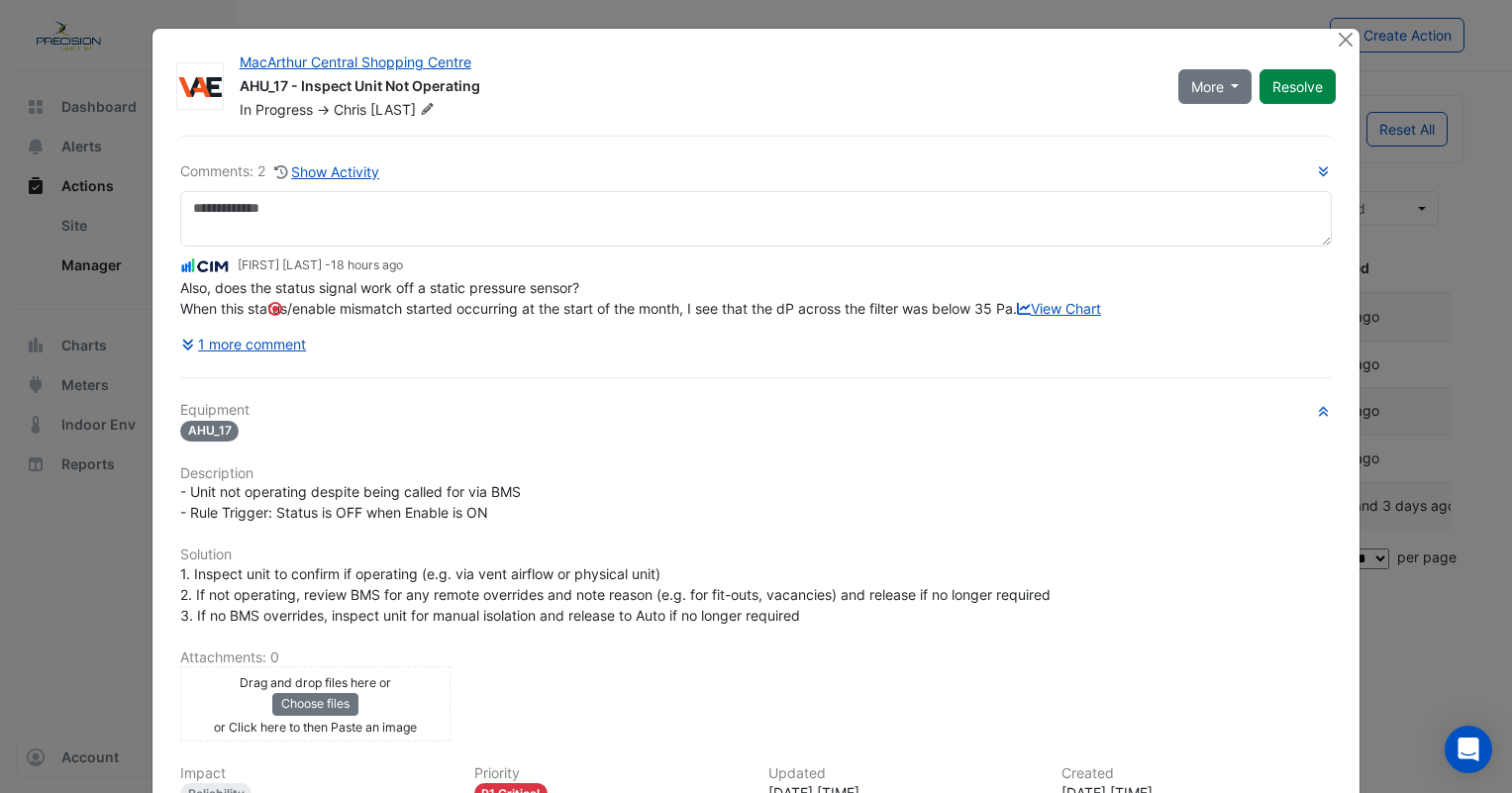 scroll, scrollTop: 0, scrollLeft: 0, axis: both 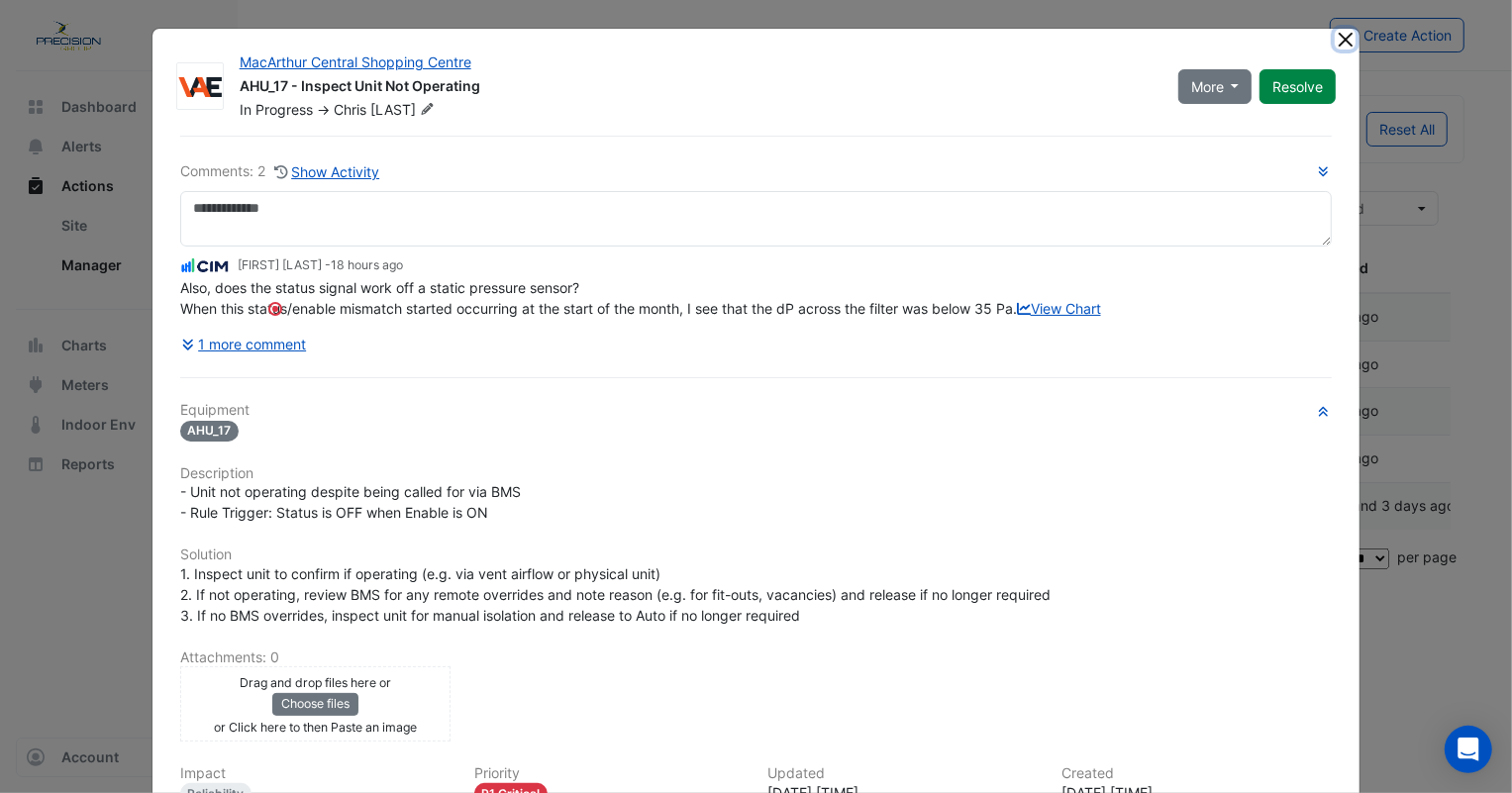click 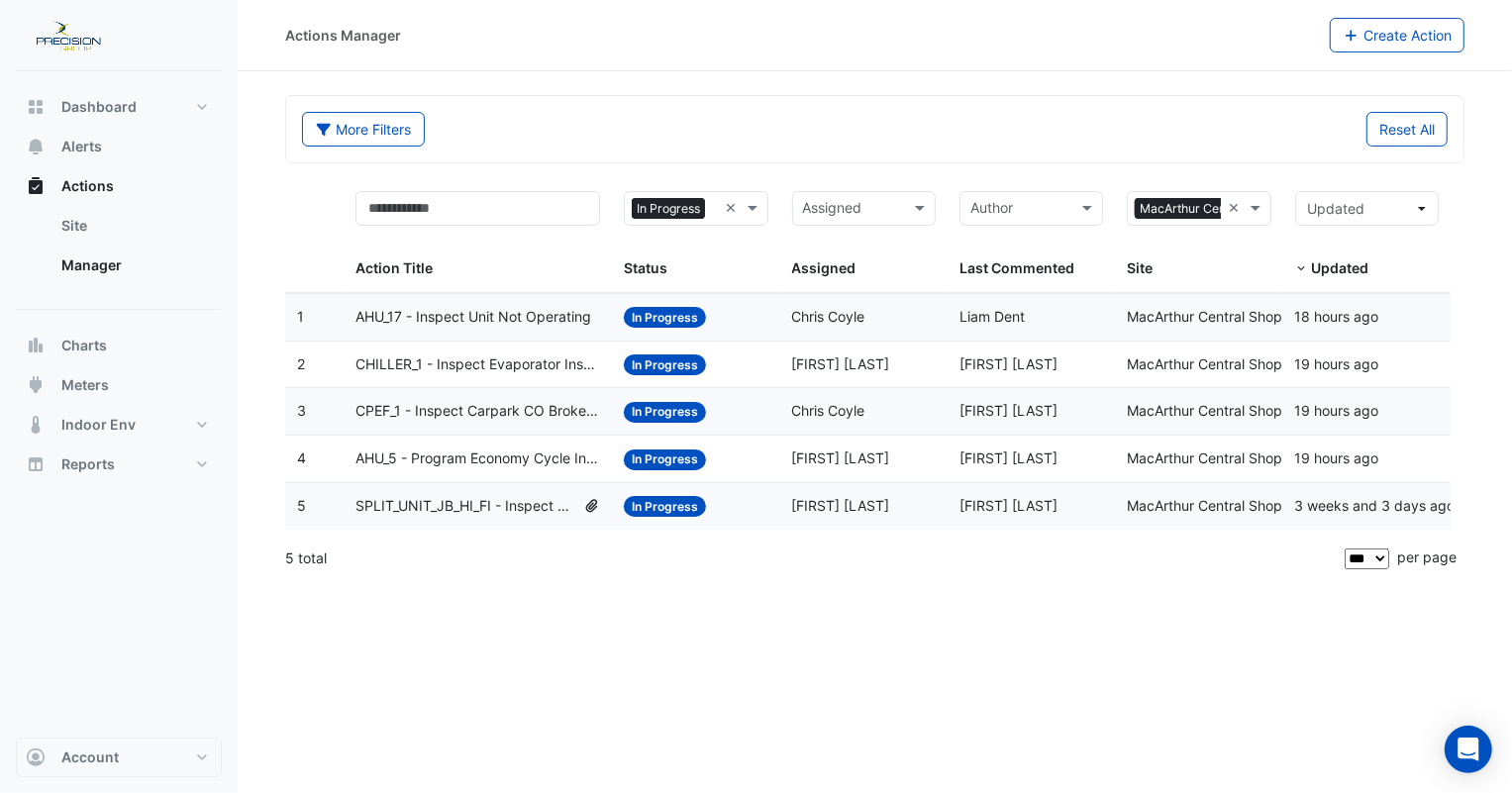 click on "SPLIT_UNIT_JB_HI_FI - Inspect Unit Fail" 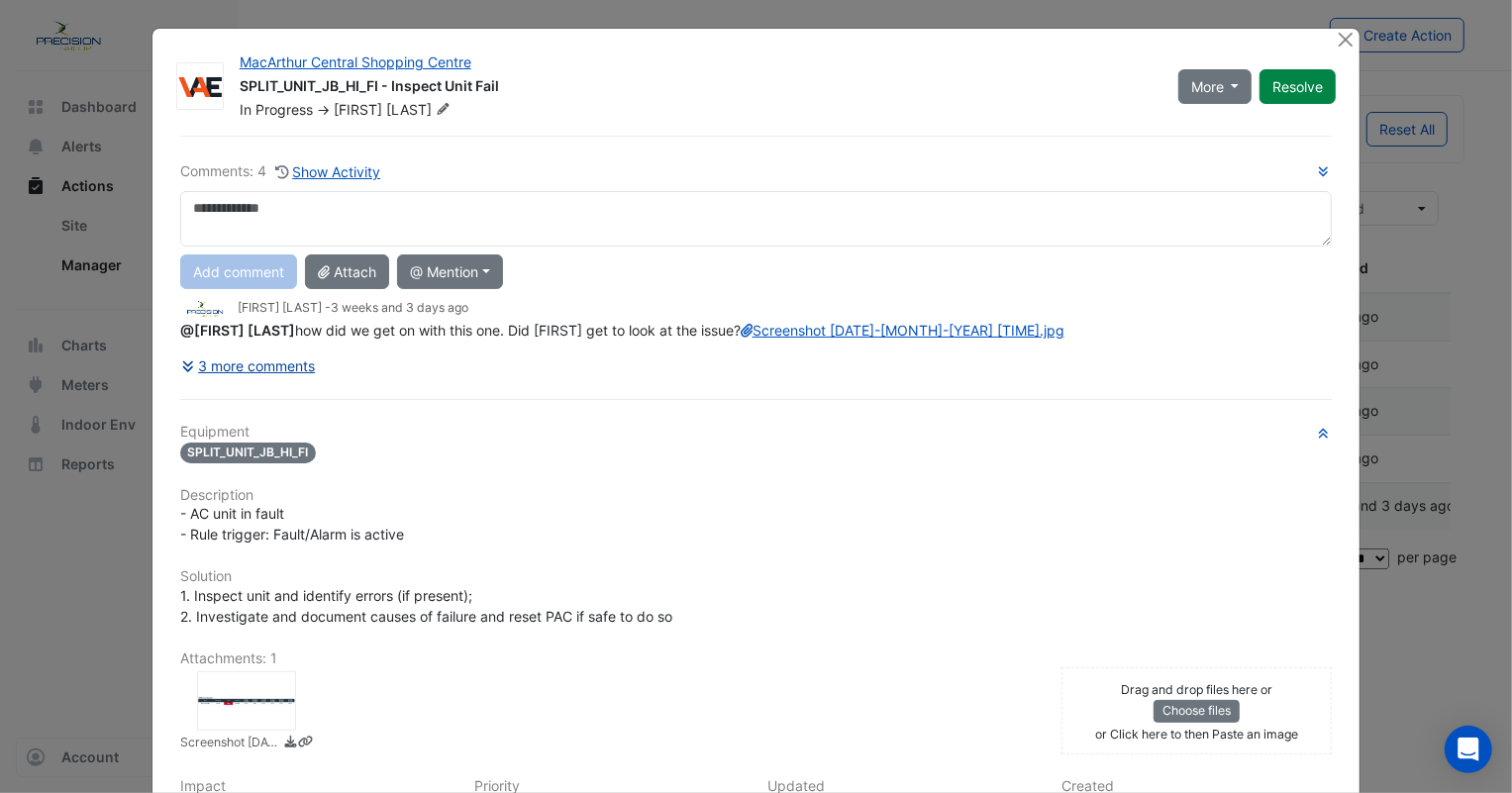 click on "3 more comments" 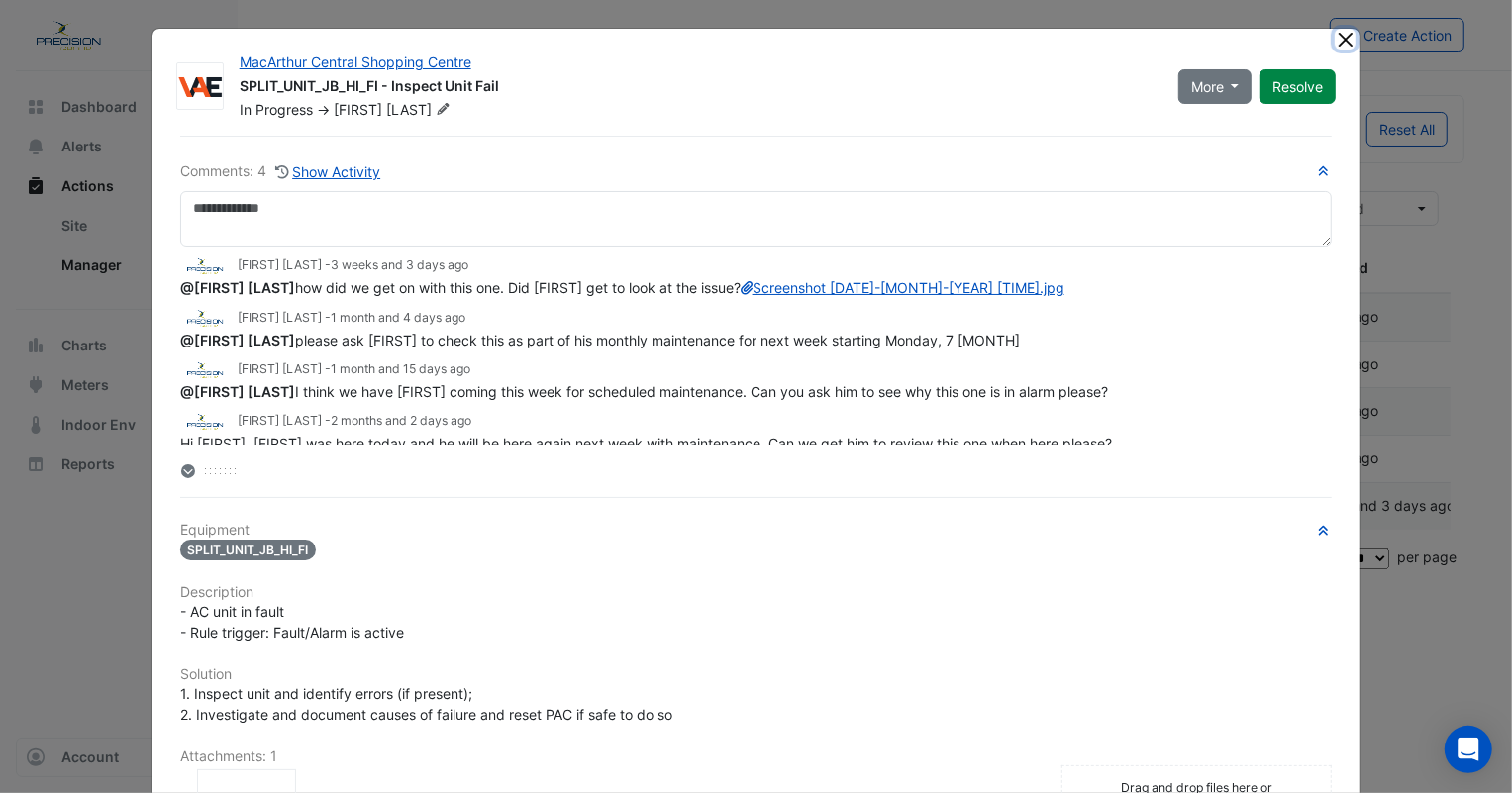 click 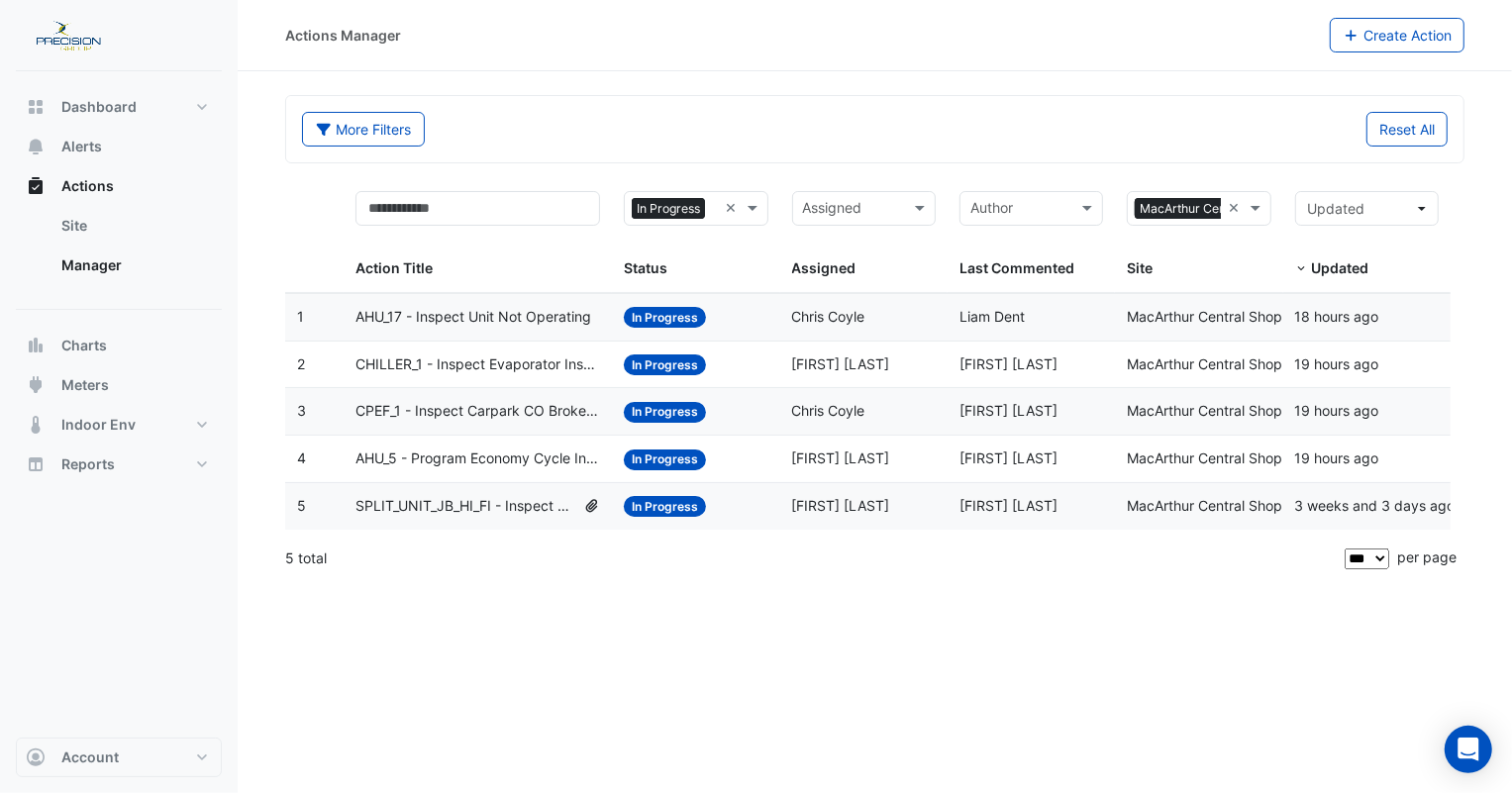 click on "SPLIT_UNIT_JB_HI_FI - Inspect Unit Fail" 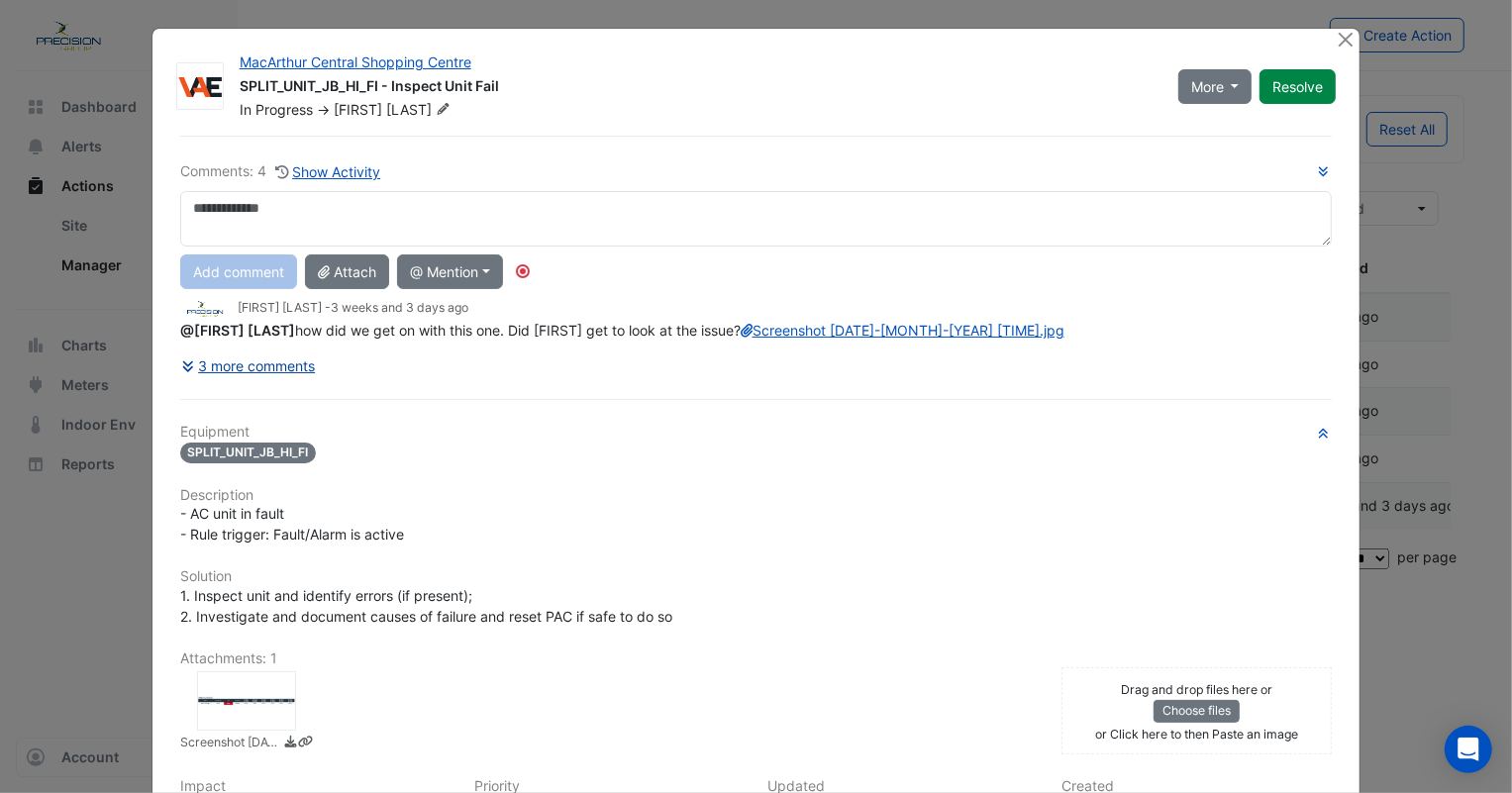 click on "3 more comments" 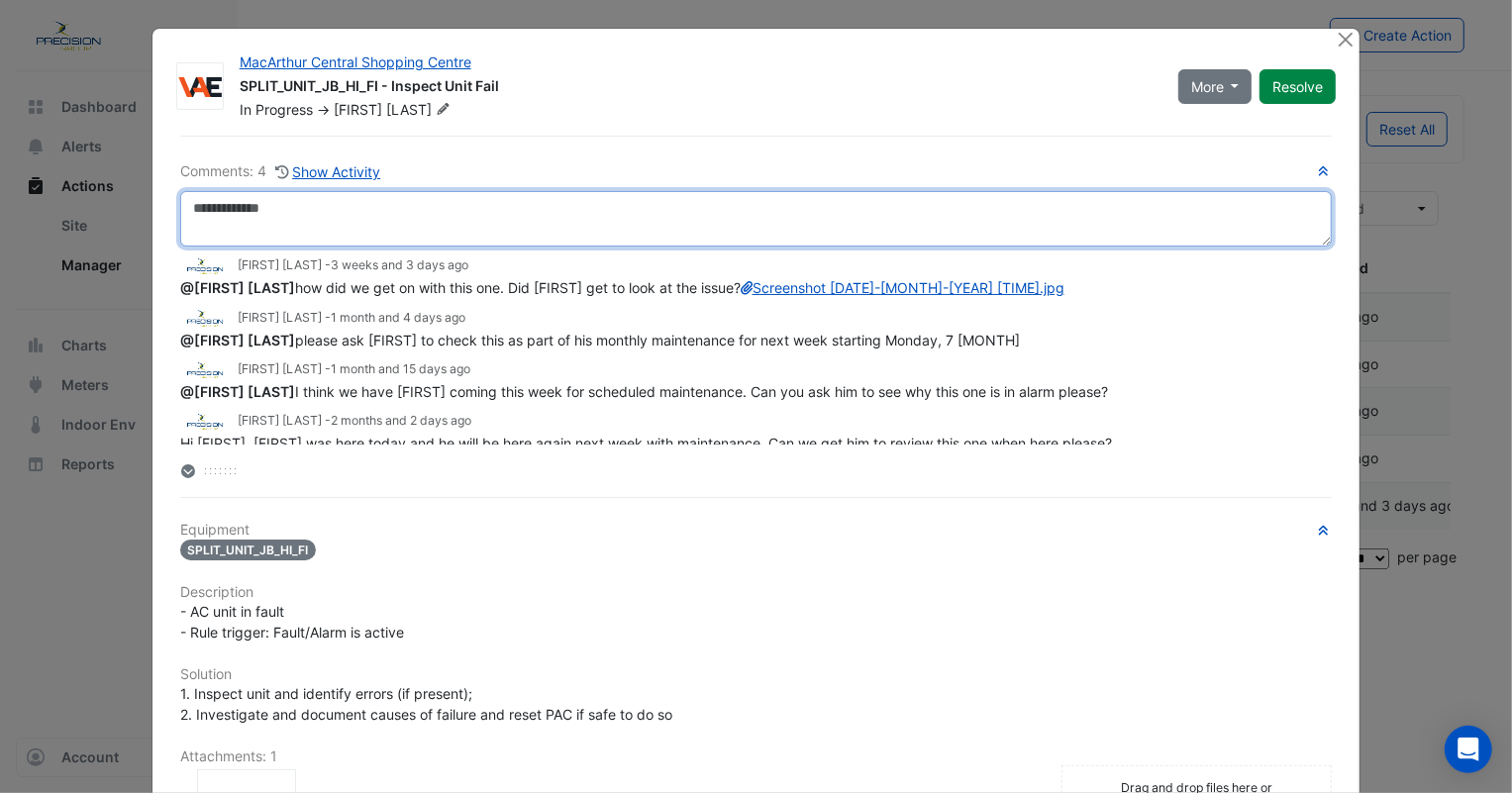 click at bounding box center [756, 219] 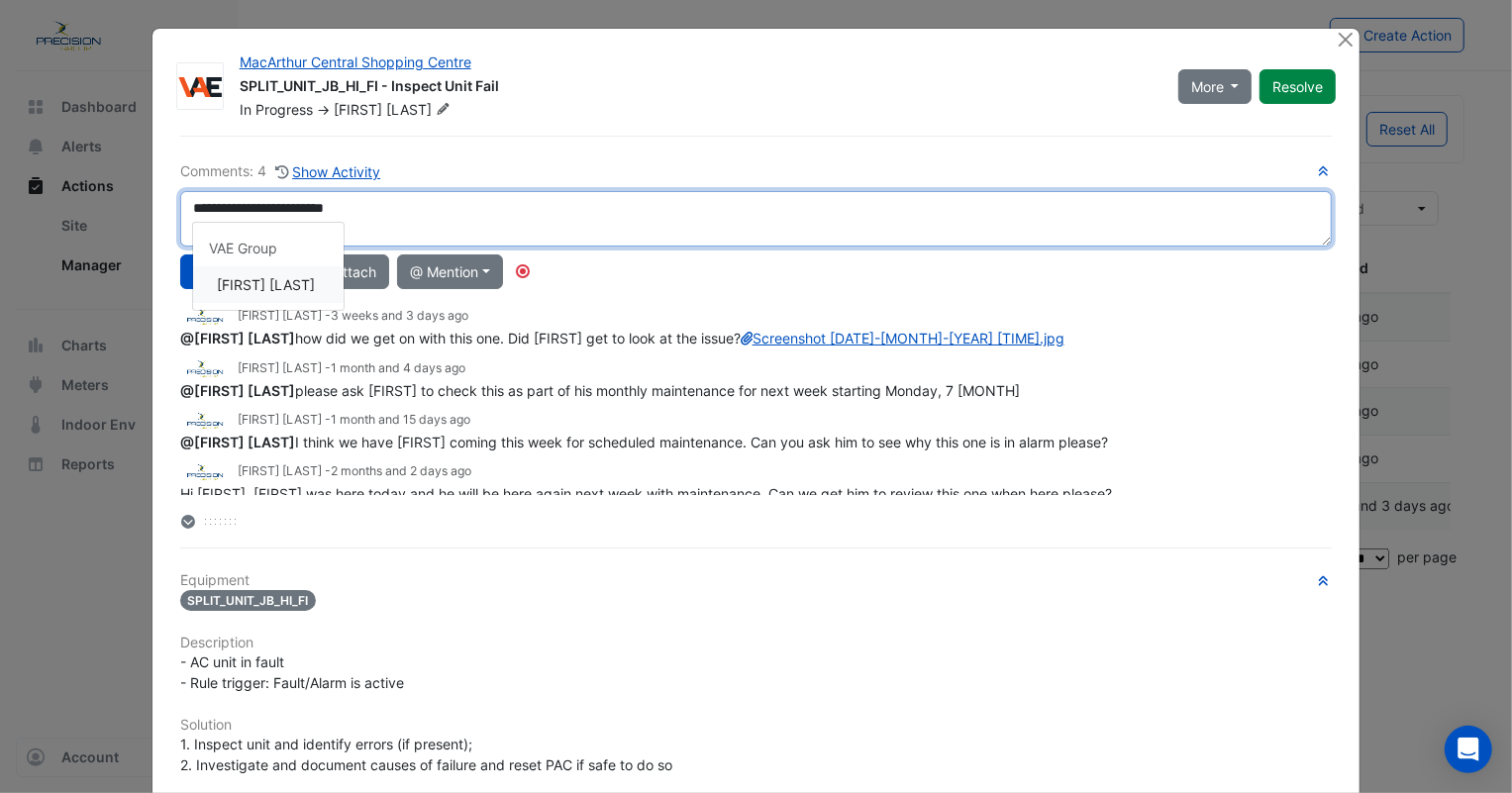 click on "**********" 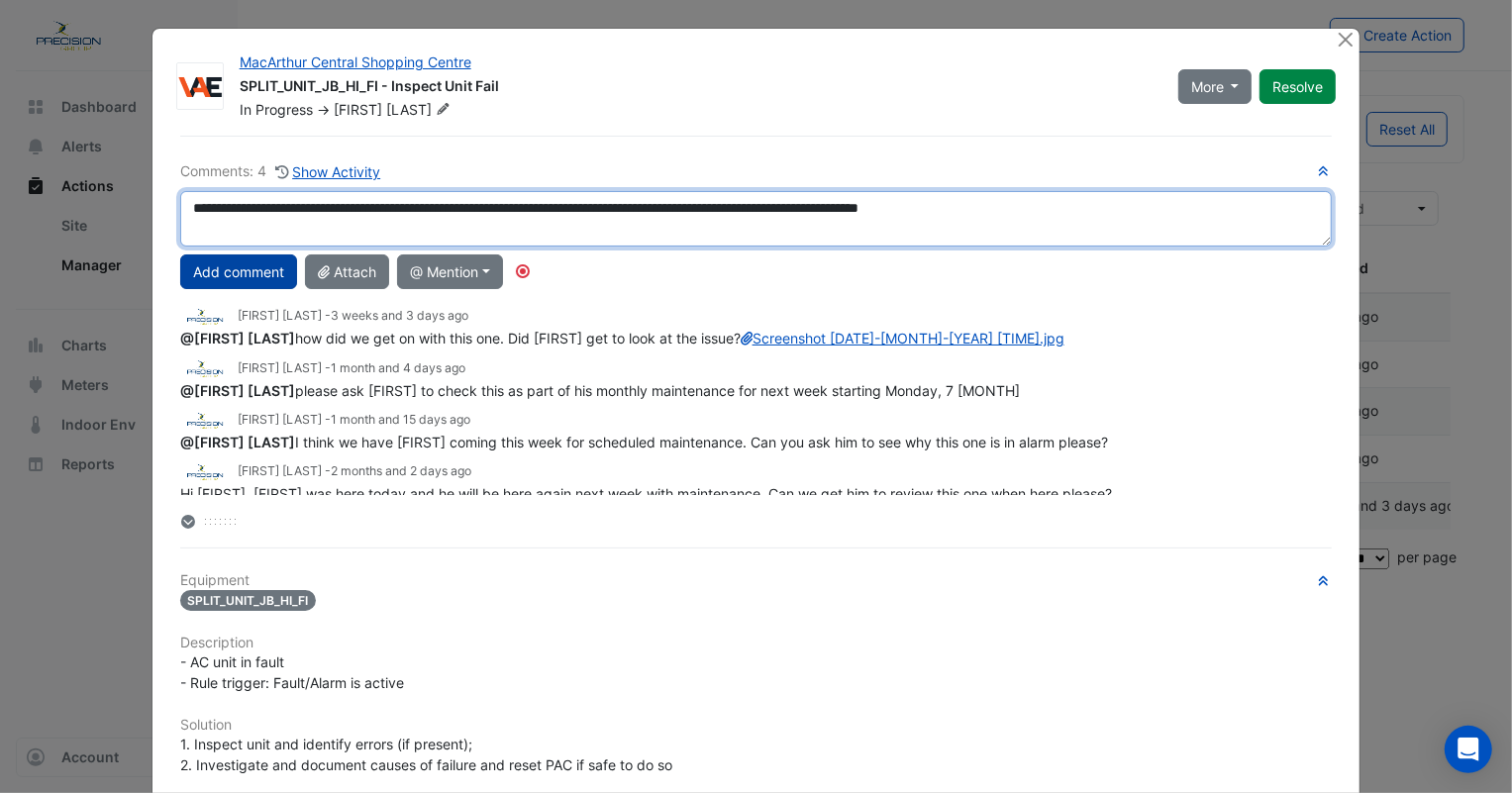 type on "**********" 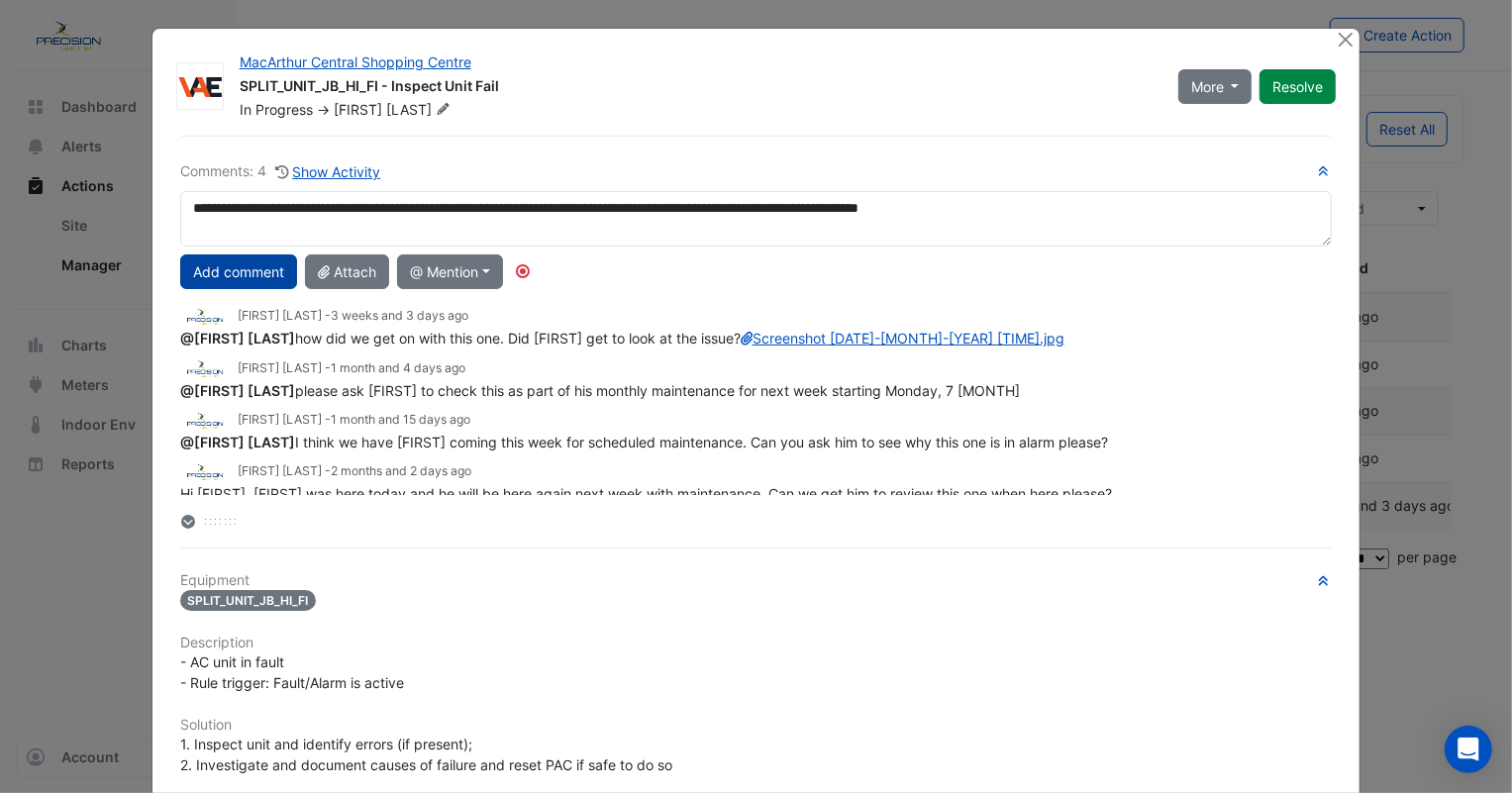 click on "Add comment" 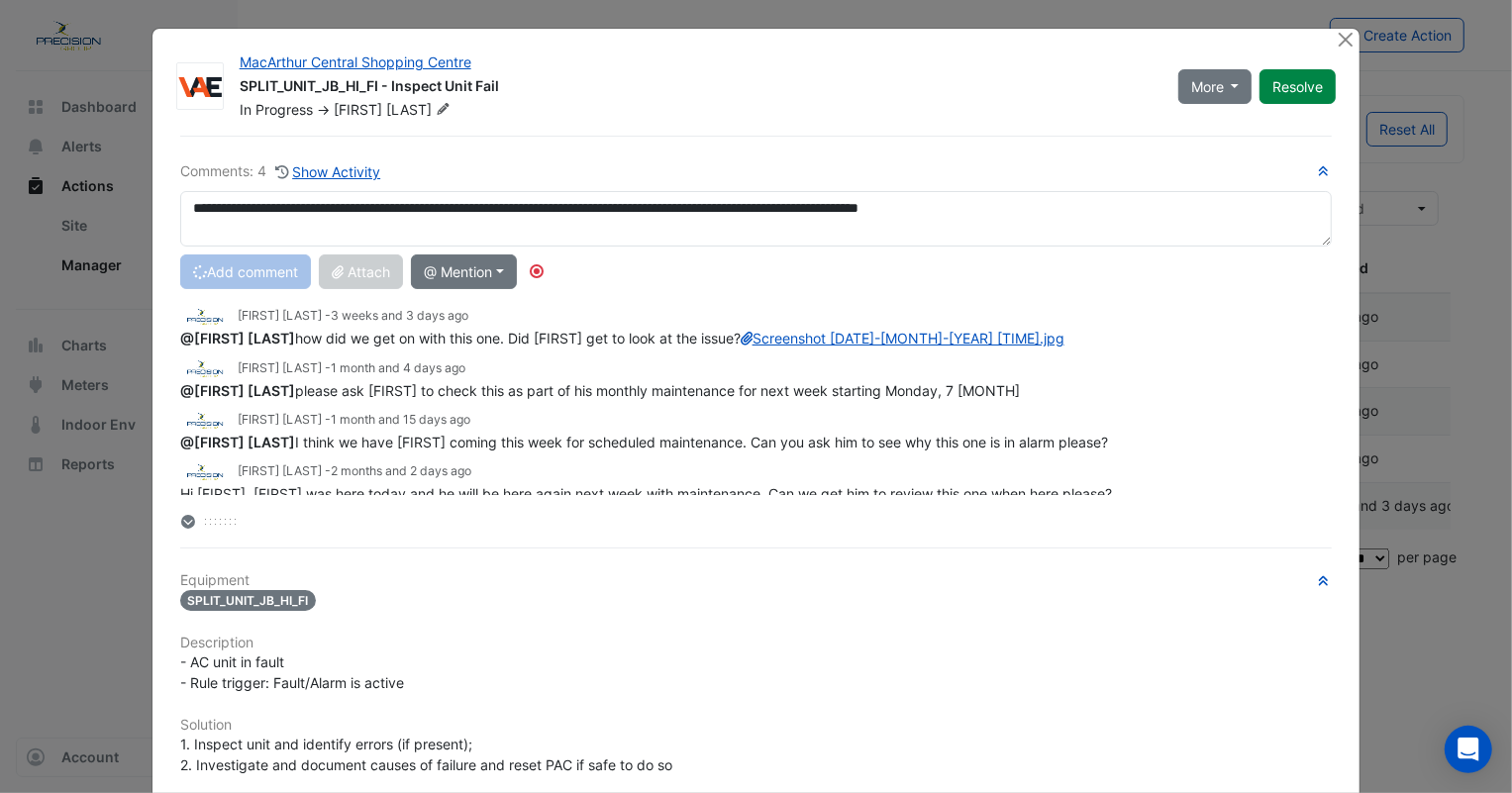 type 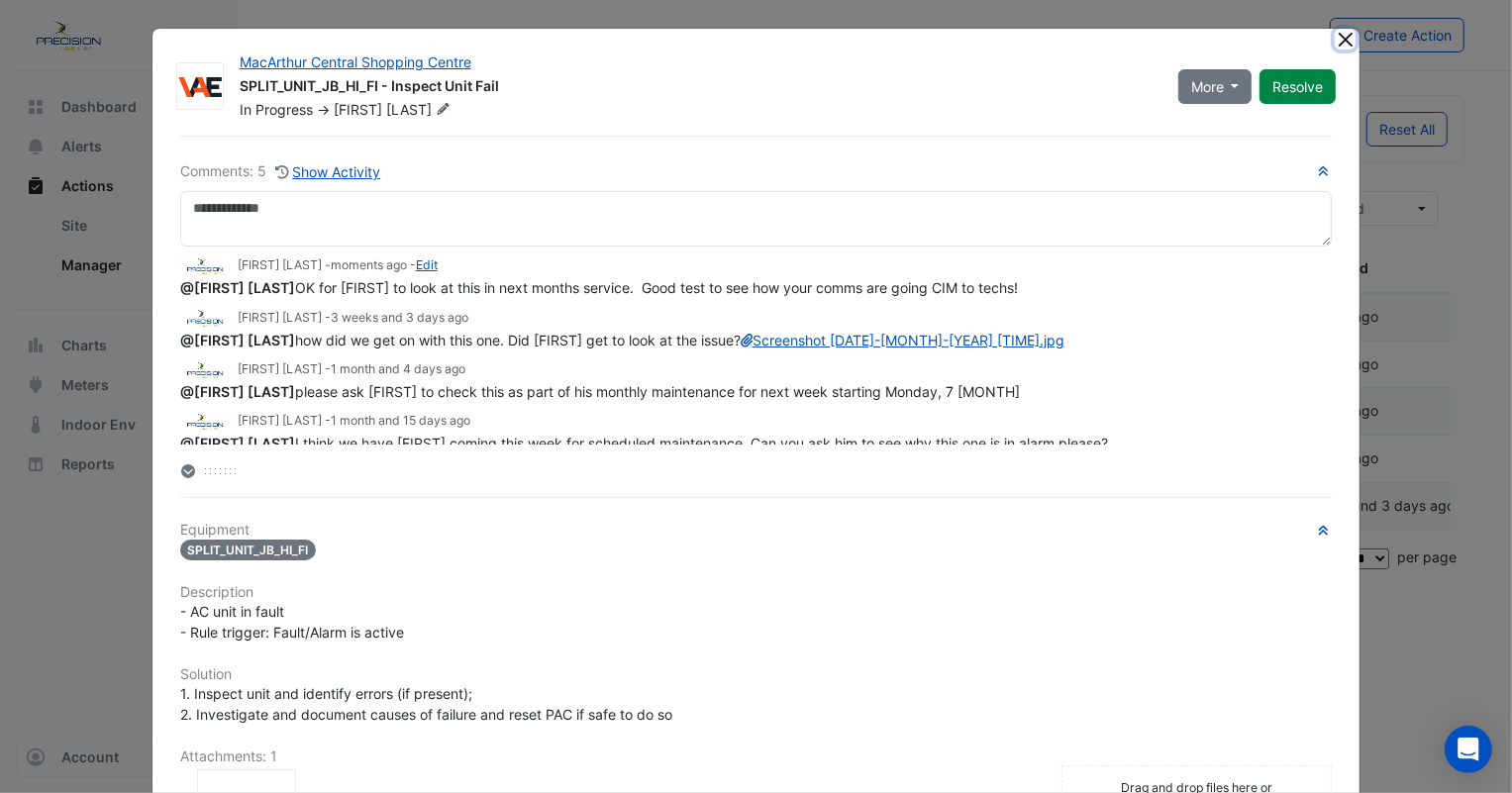 click 